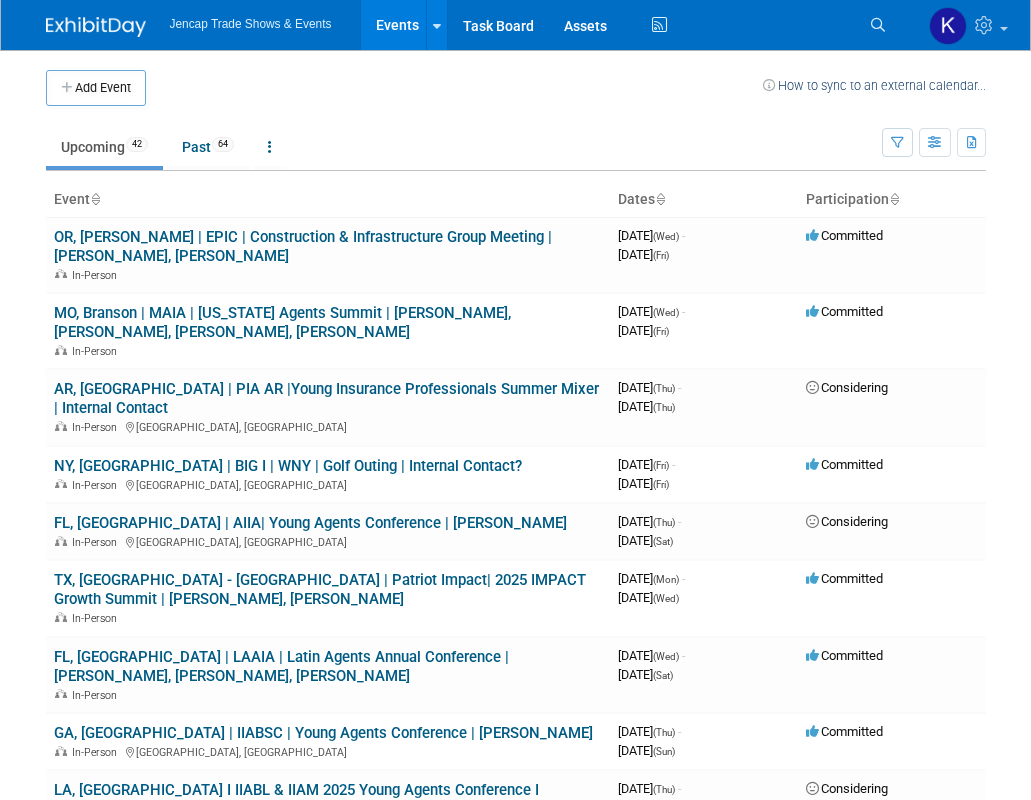 scroll, scrollTop: 0, scrollLeft: 0, axis: both 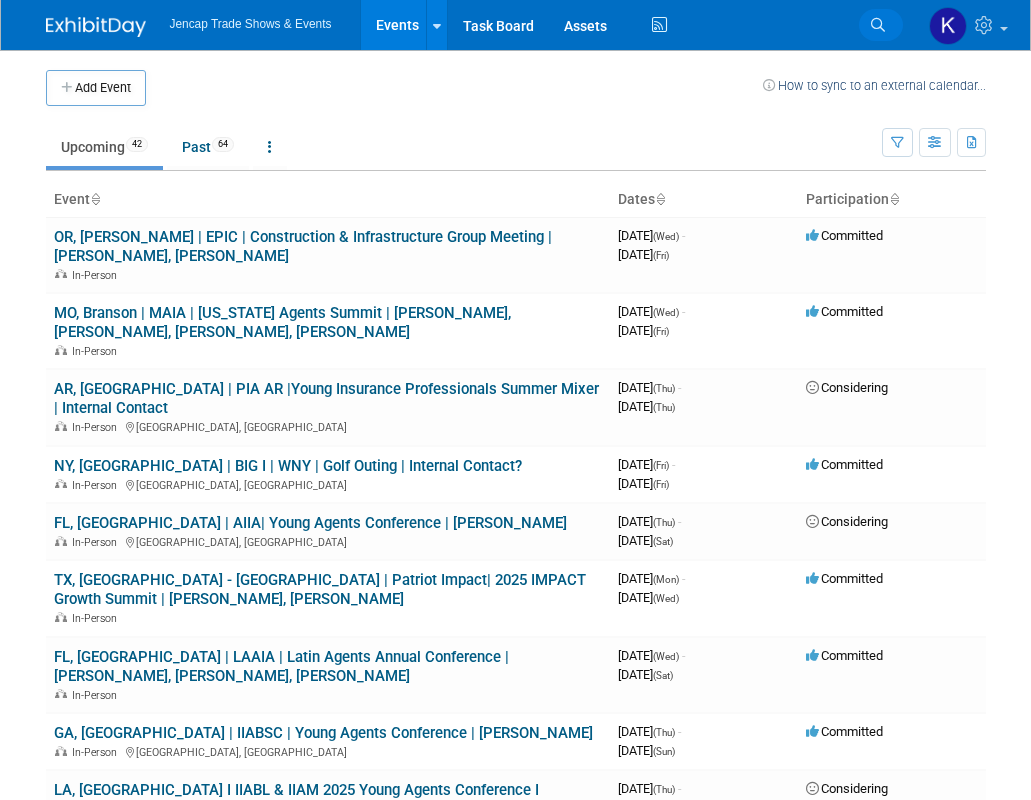 click at bounding box center [878, 25] 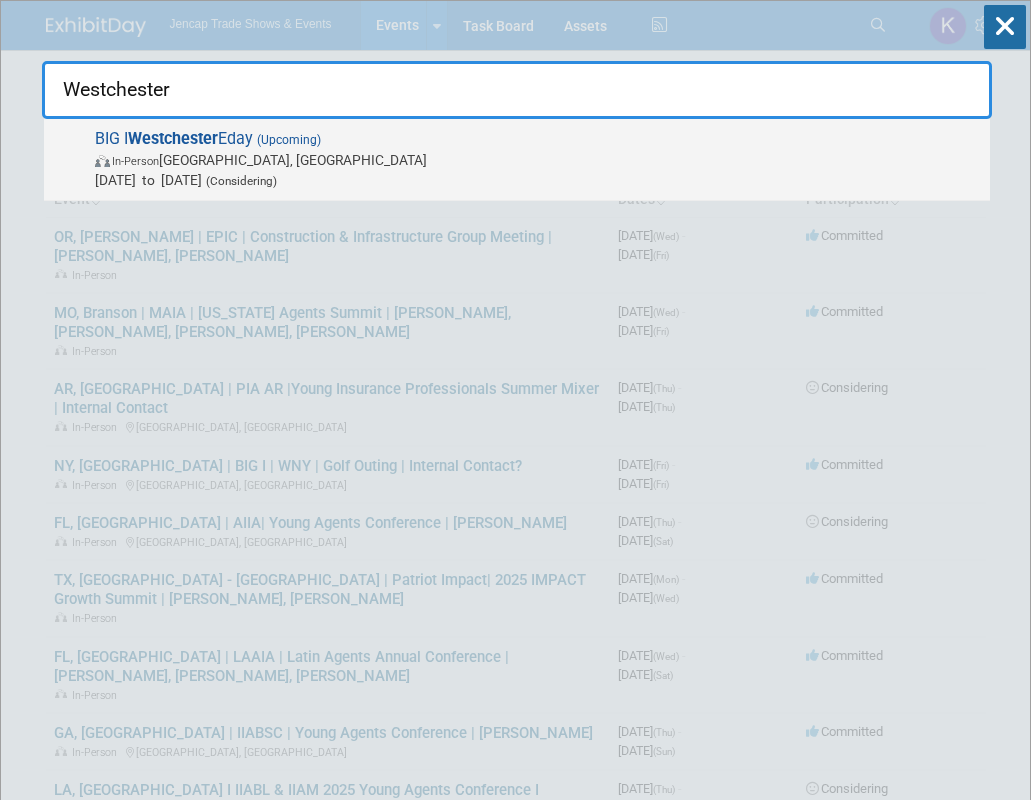 type on "Westchester" 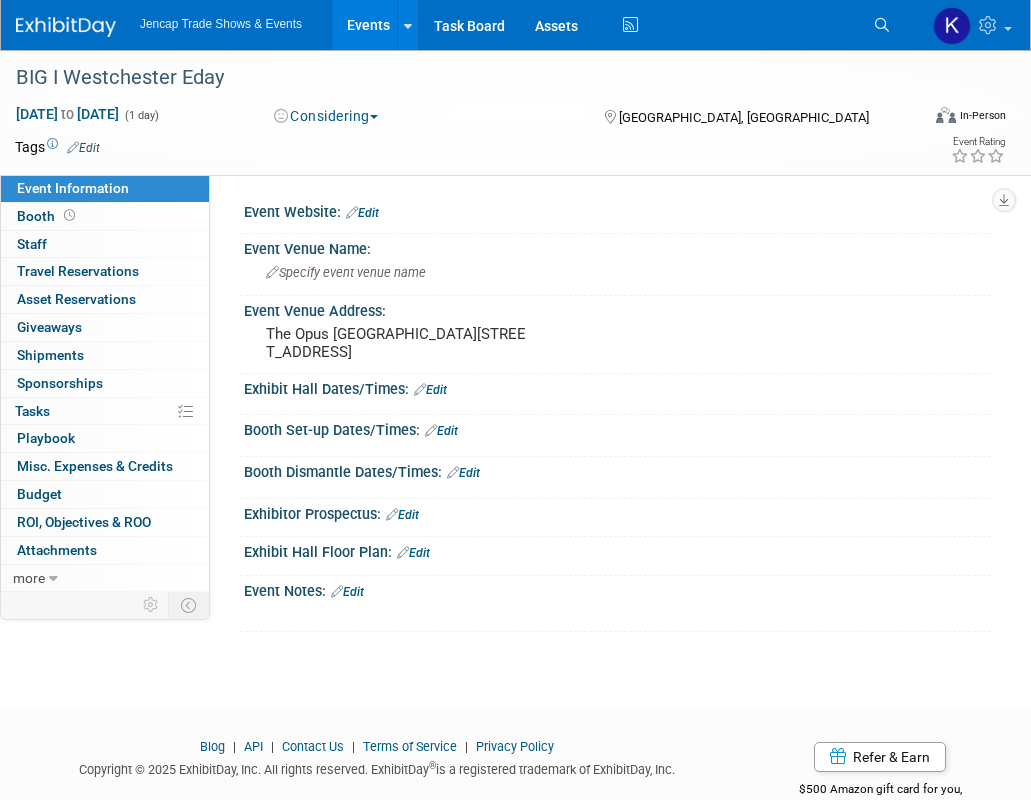 scroll, scrollTop: 0, scrollLeft: 0, axis: both 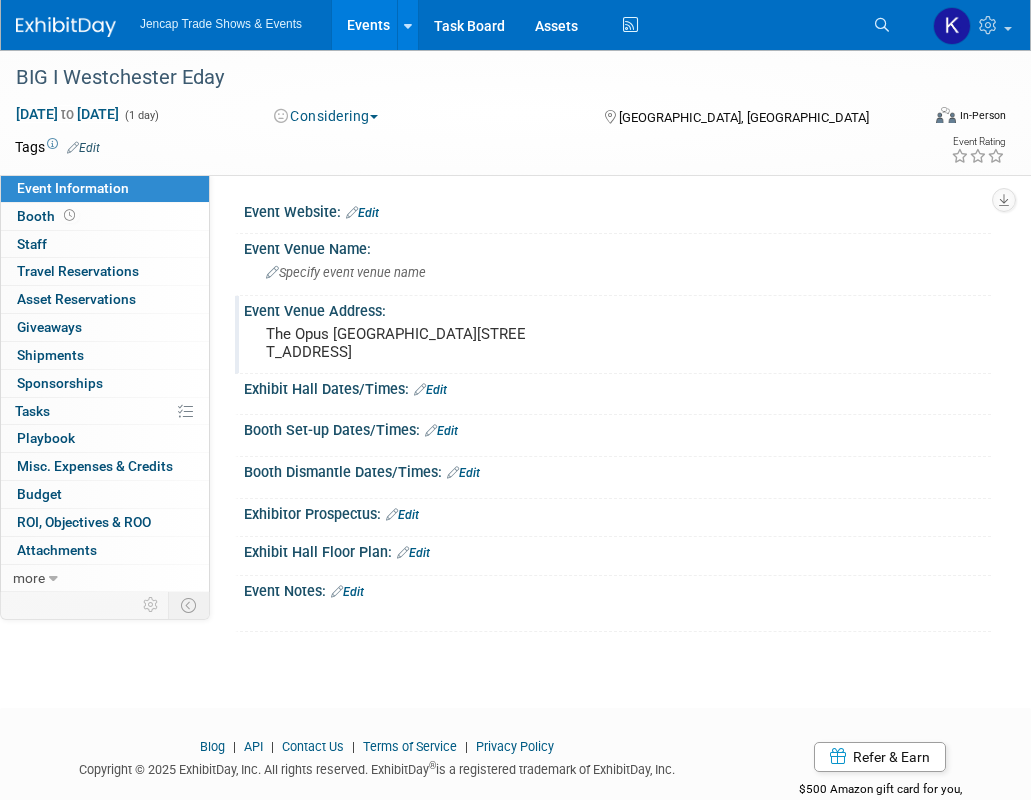 click on "The Opus Westchester
3 Renaissance Square
White Plains, NY 10601" at bounding box center (399, 343) 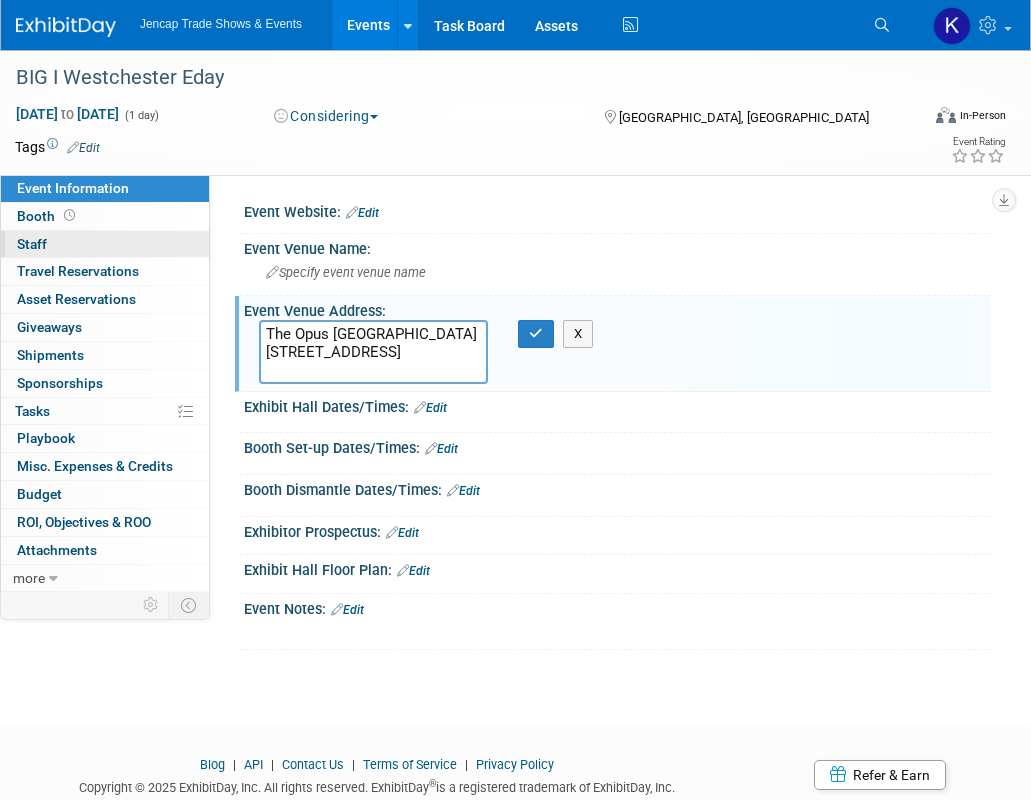 click on "0
Staff 0" at bounding box center (105, 244) 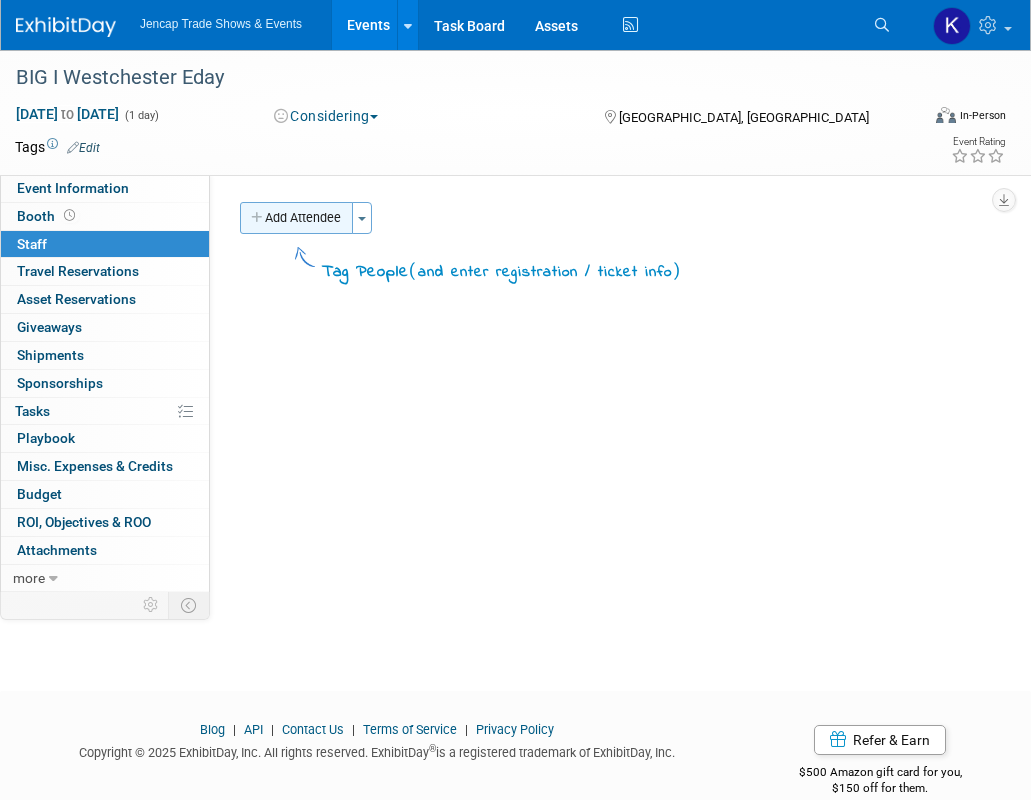 click on "Add Attendee" at bounding box center [296, 218] 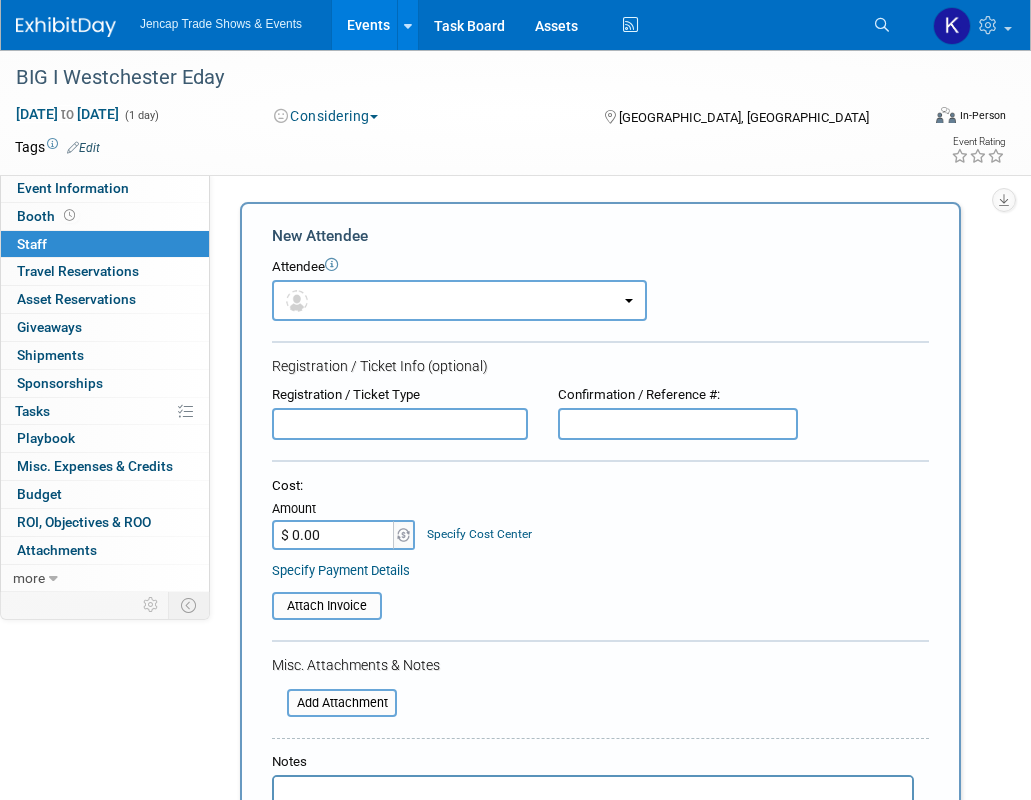 scroll, scrollTop: 0, scrollLeft: 0, axis: both 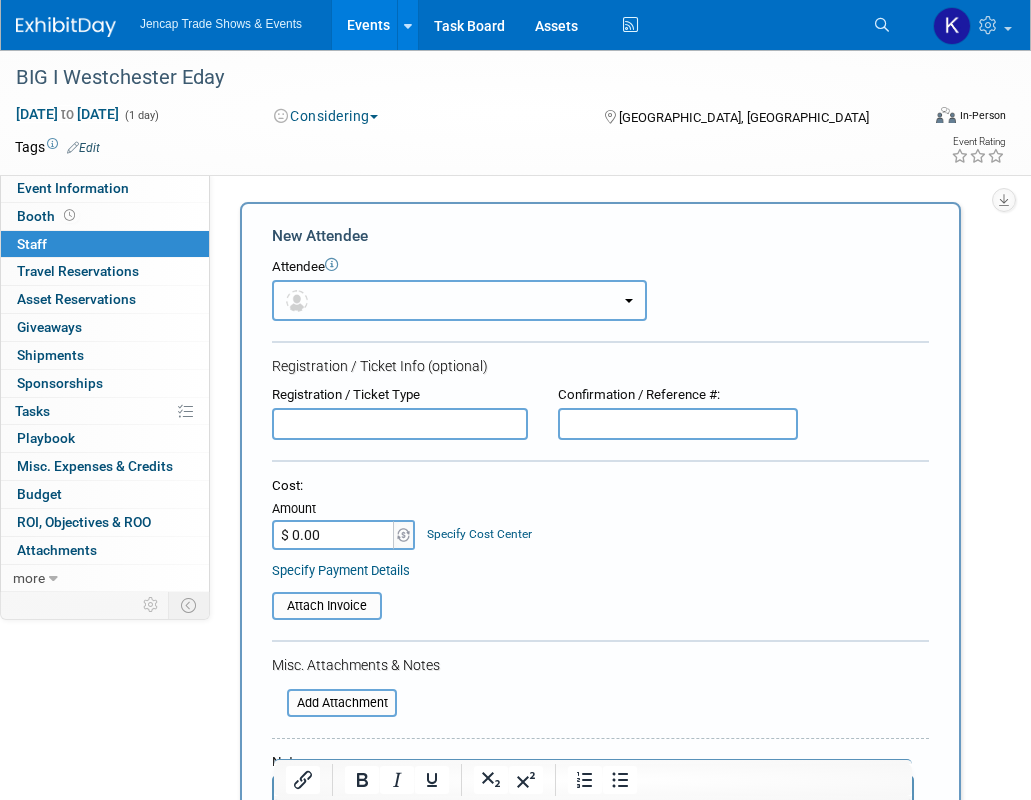 click at bounding box center [459, 300] 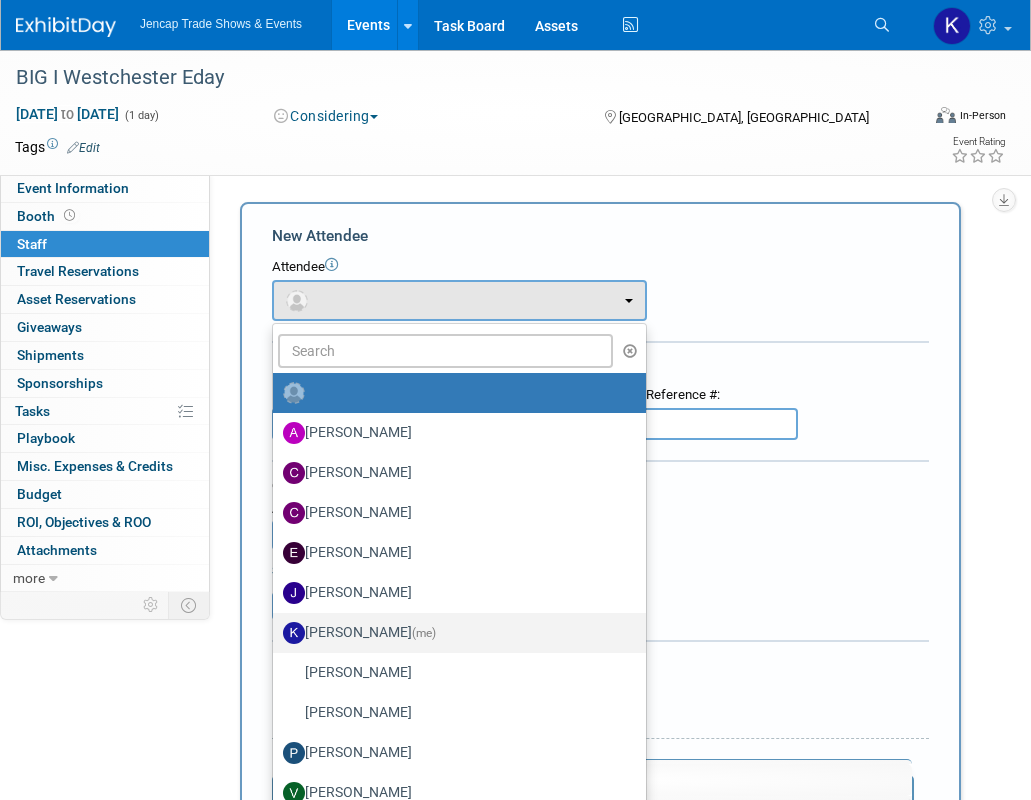 click on "(me)" at bounding box center (424, 633) 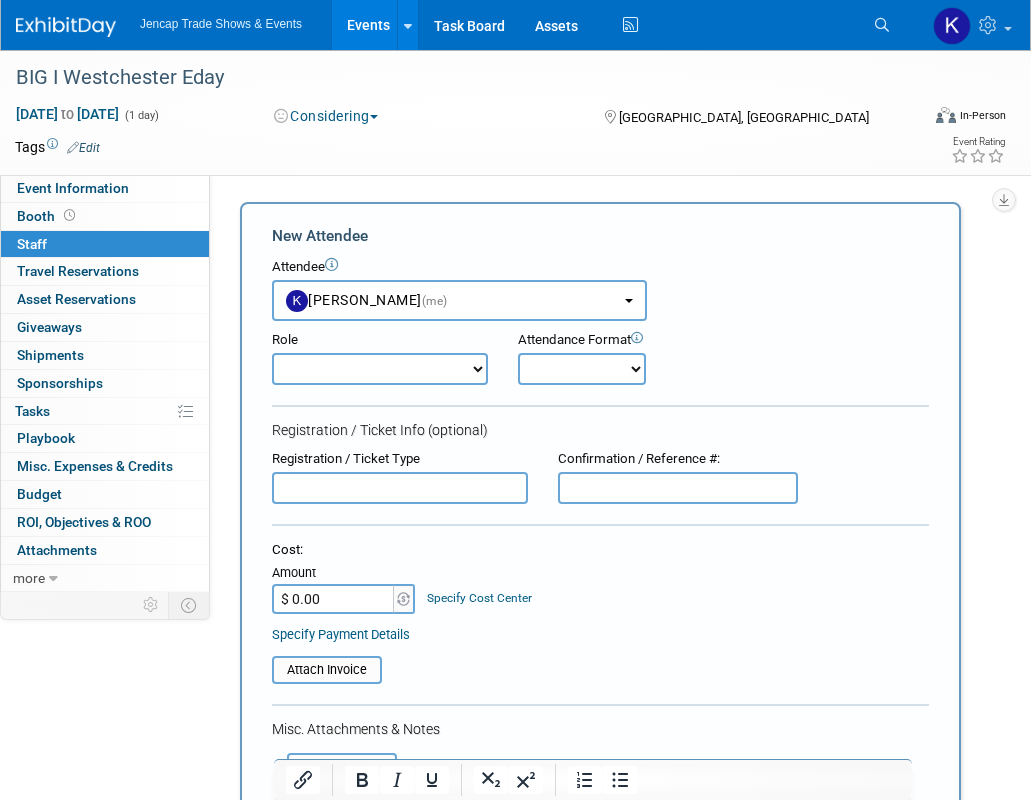 click on "Demonstrator
Host
Planner
Presenter
Sales Representative
Set-up/Dismantle Crew
Speaker" at bounding box center [380, 369] 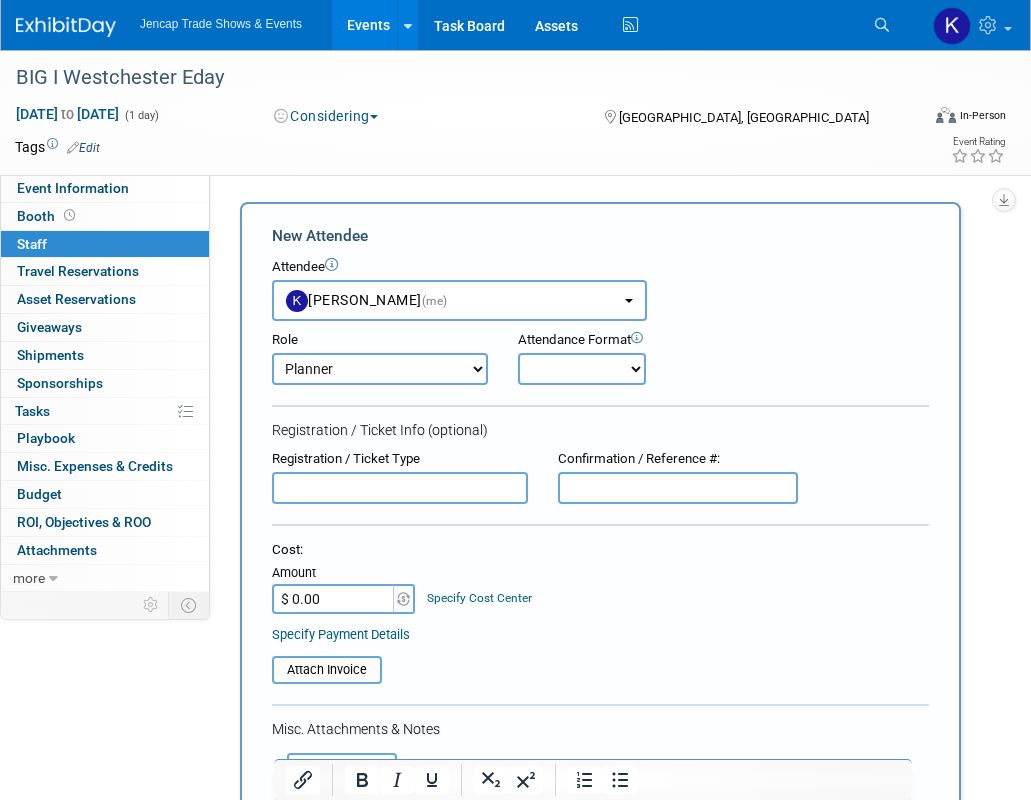 click on "Demonstrator
Host
Planner
Presenter
Sales Representative
Set-up/Dismantle Crew
Speaker" at bounding box center (380, 369) 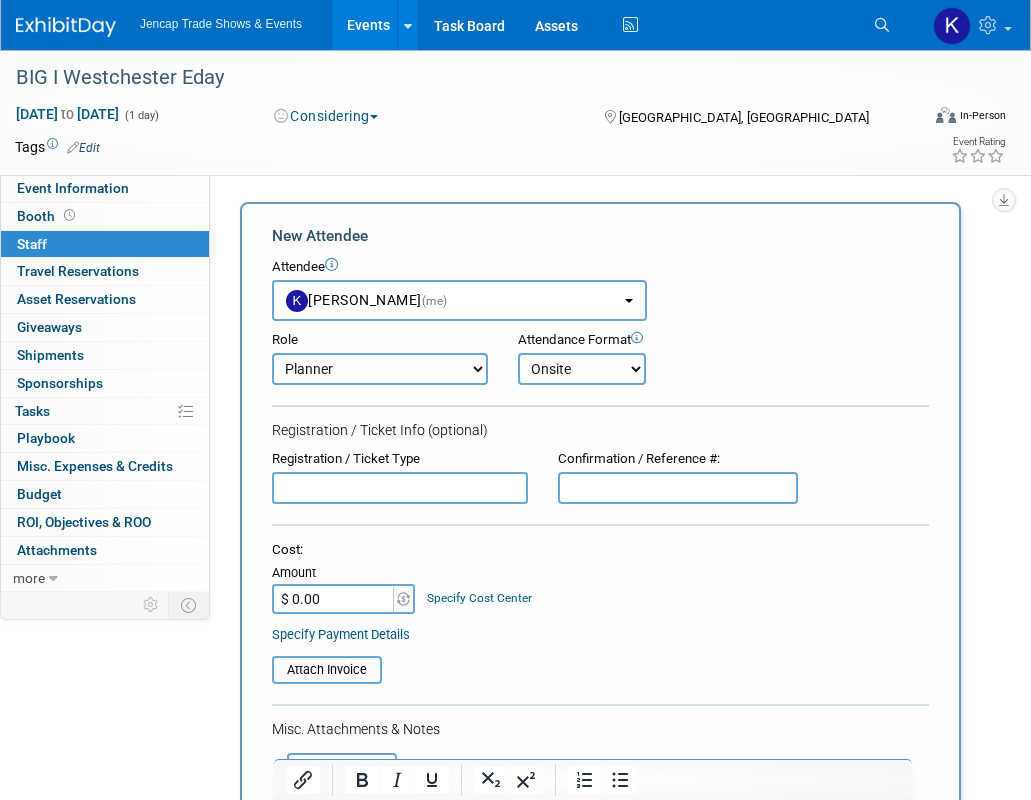 click on "Onsite
Remote" at bounding box center [582, 369] 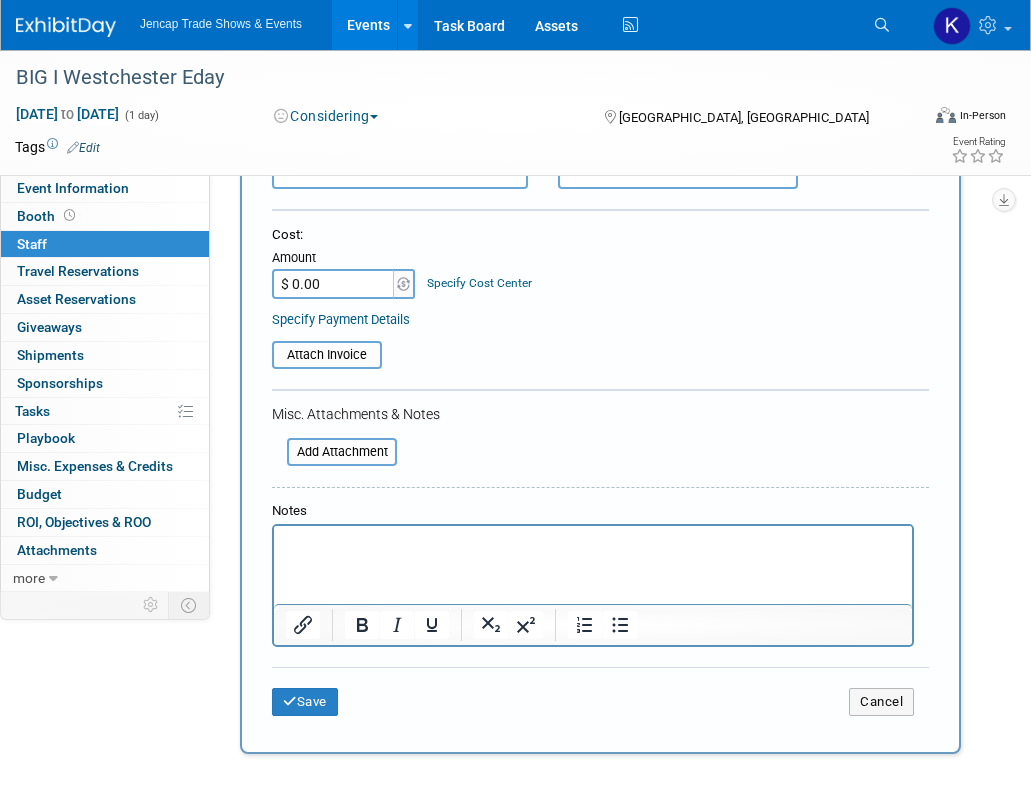 scroll, scrollTop: 327, scrollLeft: 0, axis: vertical 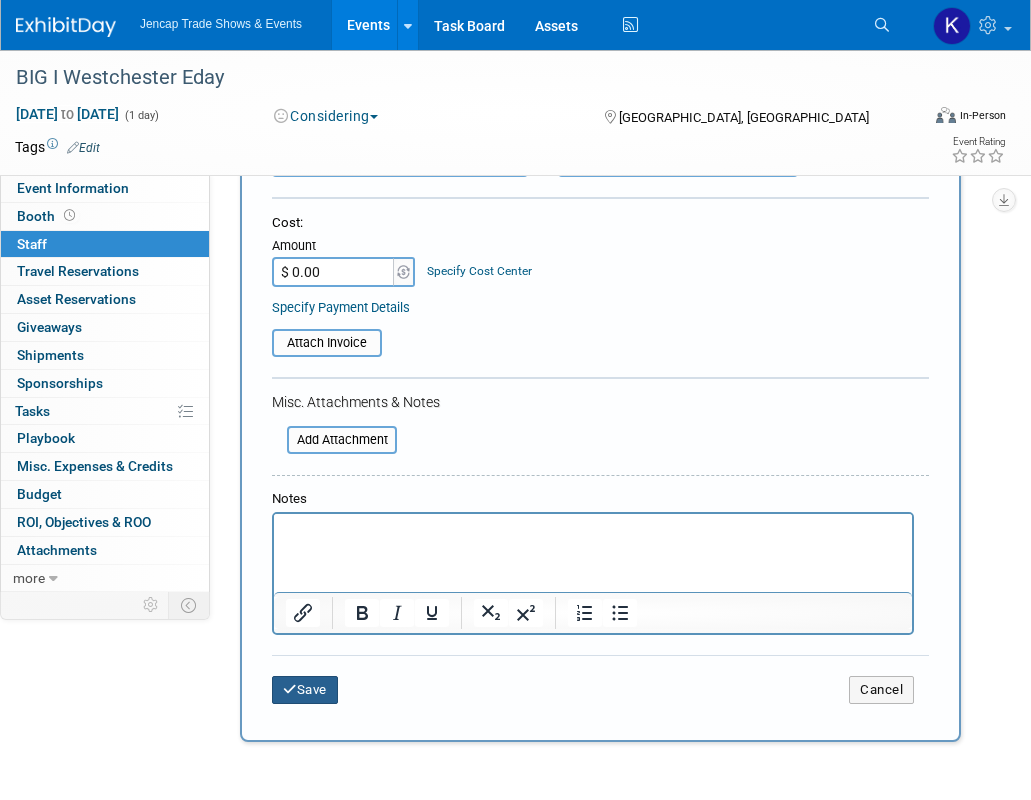 click on "Save" at bounding box center (305, 690) 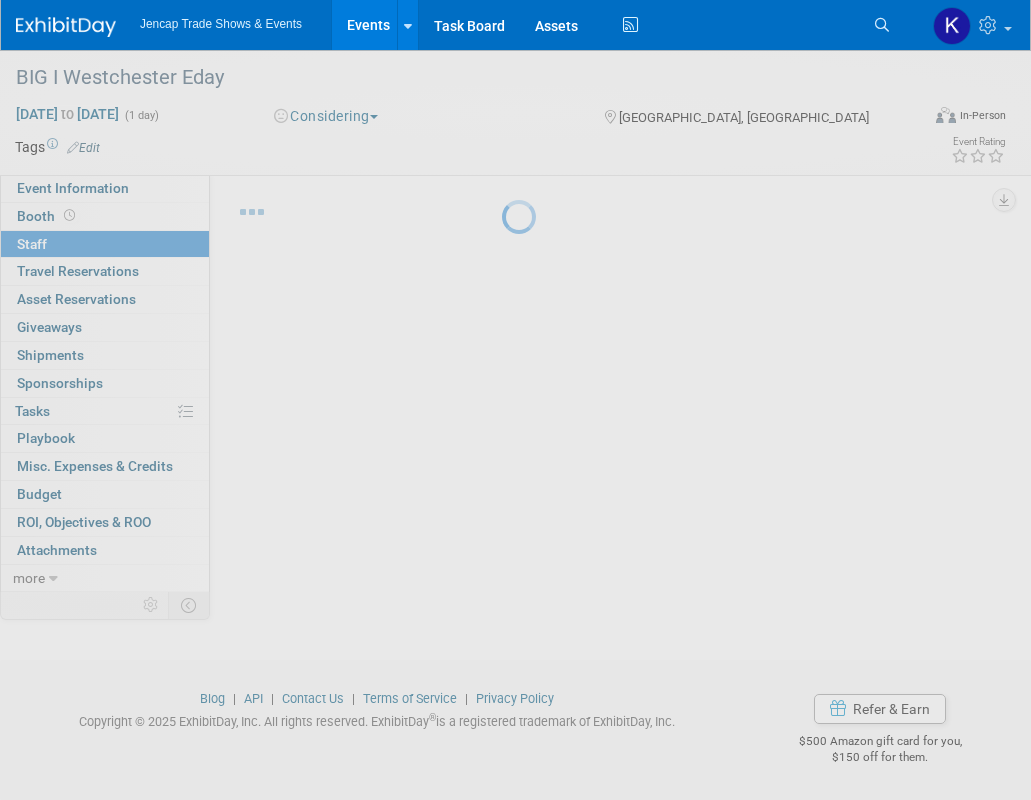 scroll, scrollTop: 31, scrollLeft: 0, axis: vertical 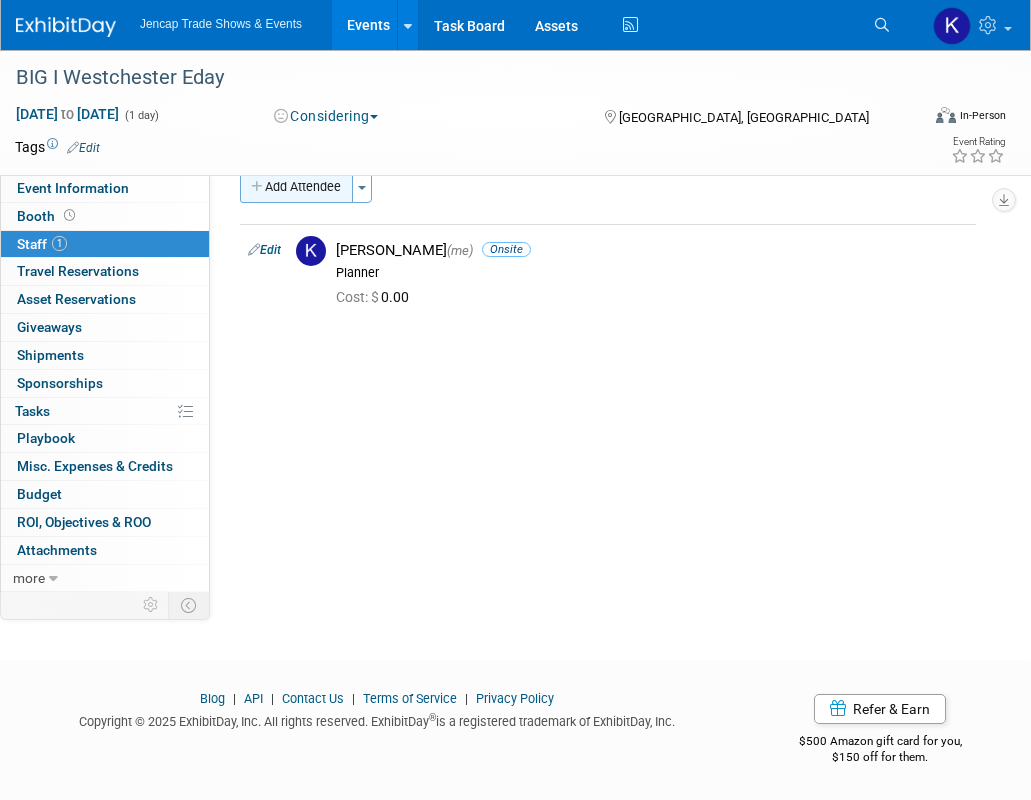 click on "Add Attendee" at bounding box center [296, 187] 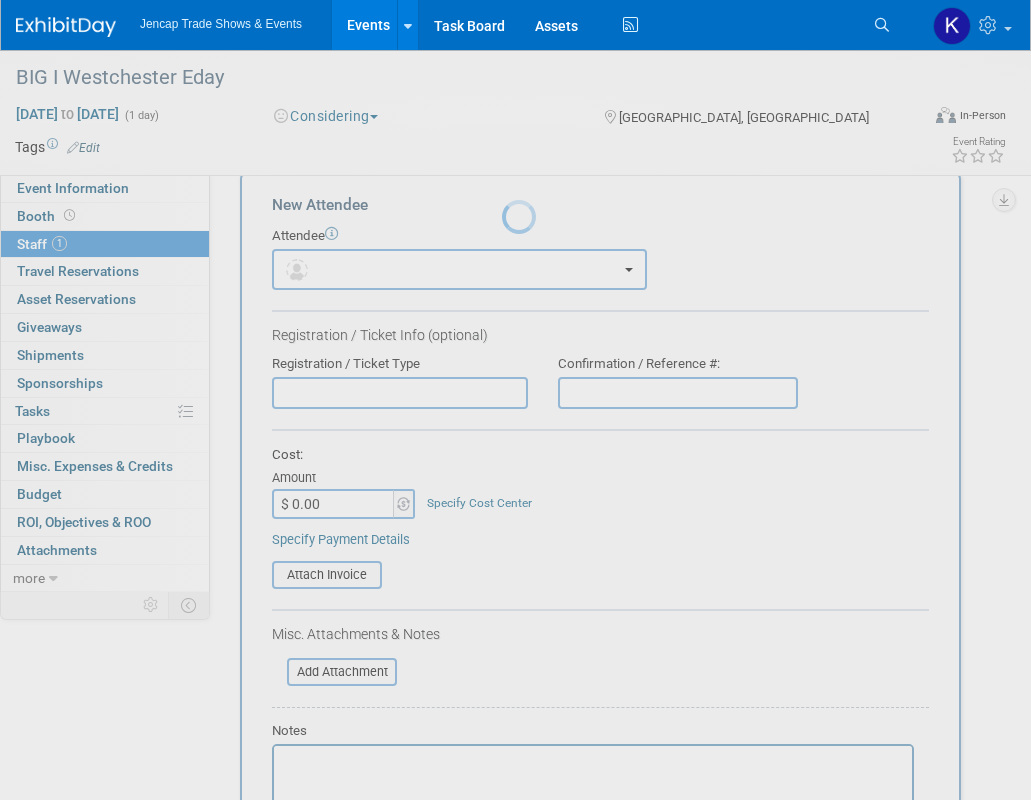 scroll, scrollTop: 0, scrollLeft: 0, axis: both 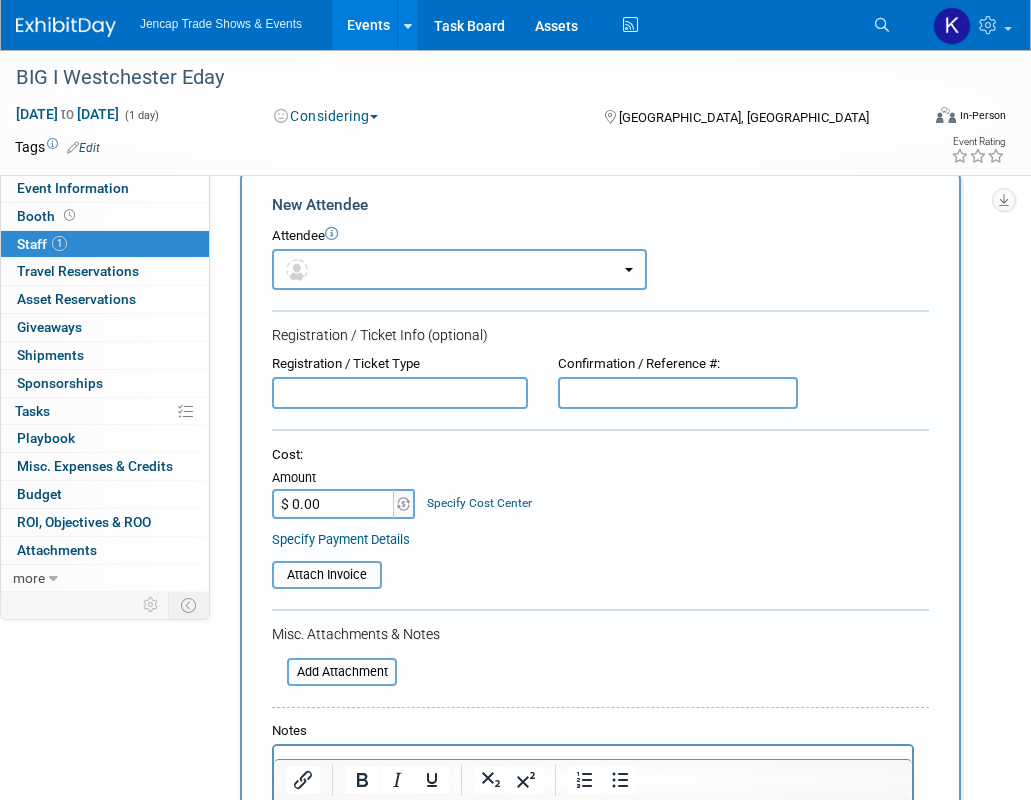 click at bounding box center (300, 269) 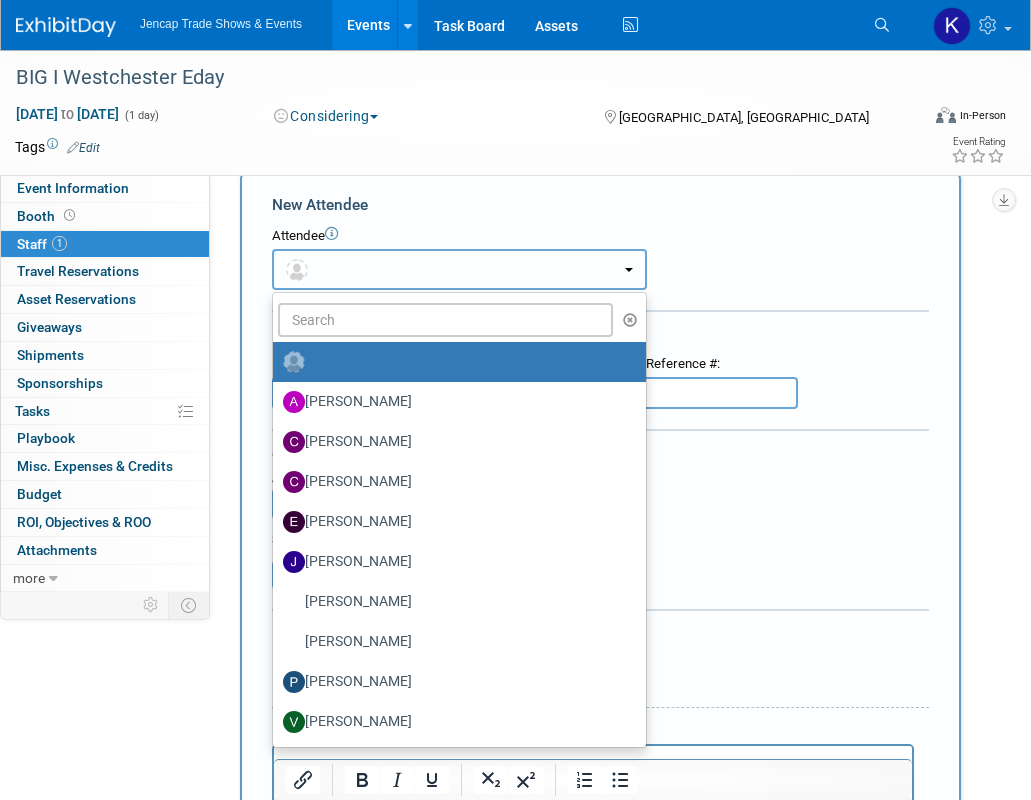 type 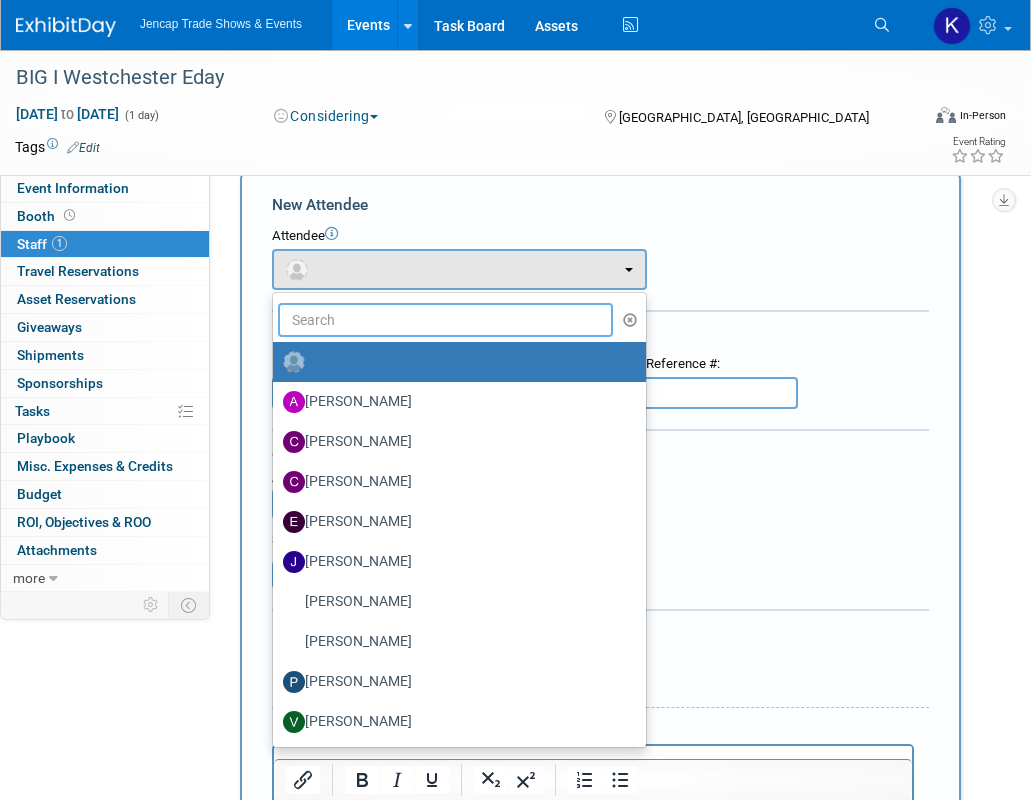 click at bounding box center [445, 320] 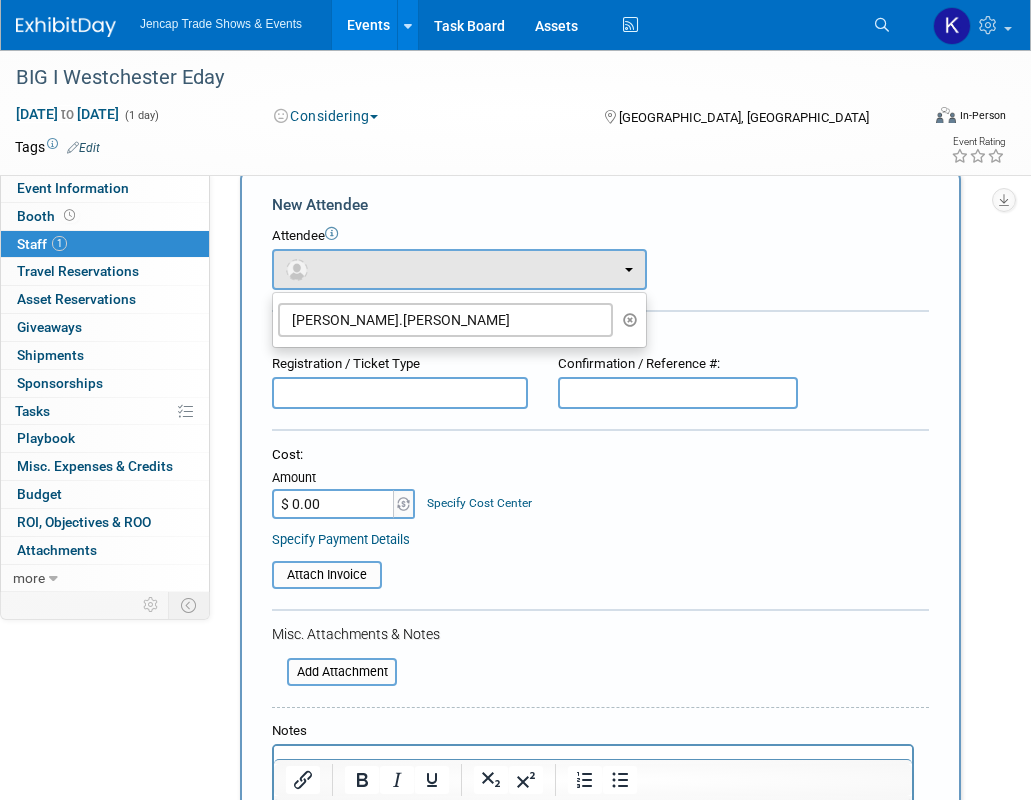 click at bounding box center (400, 393) 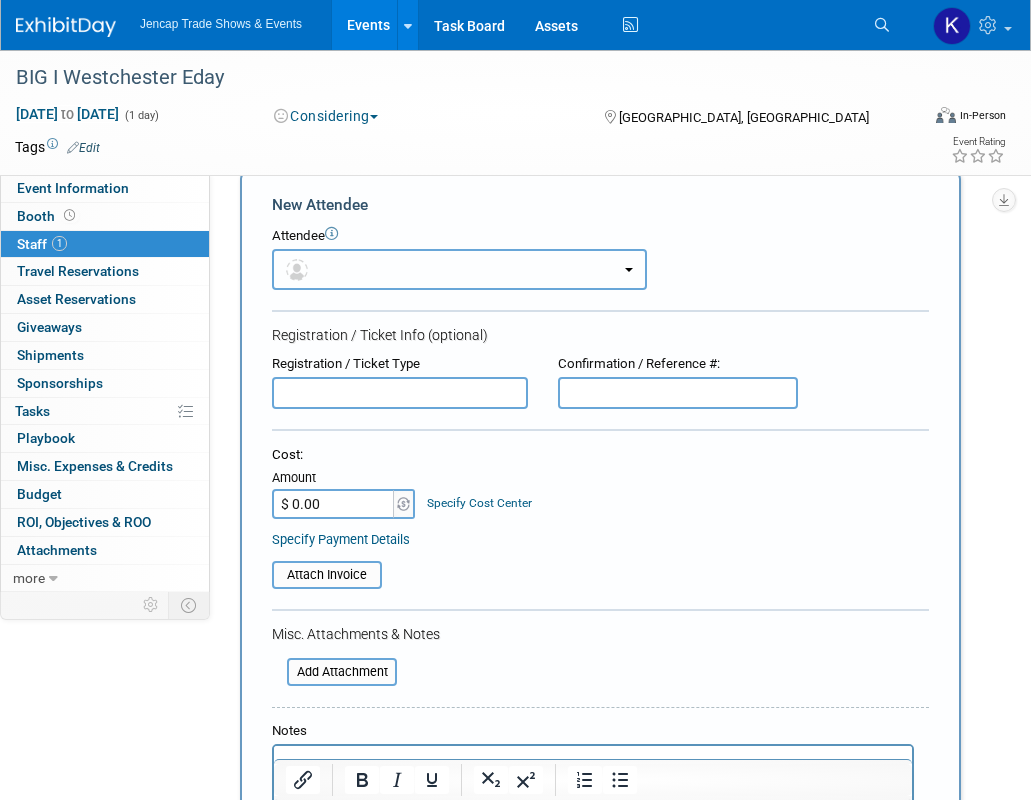 click at bounding box center [459, 269] 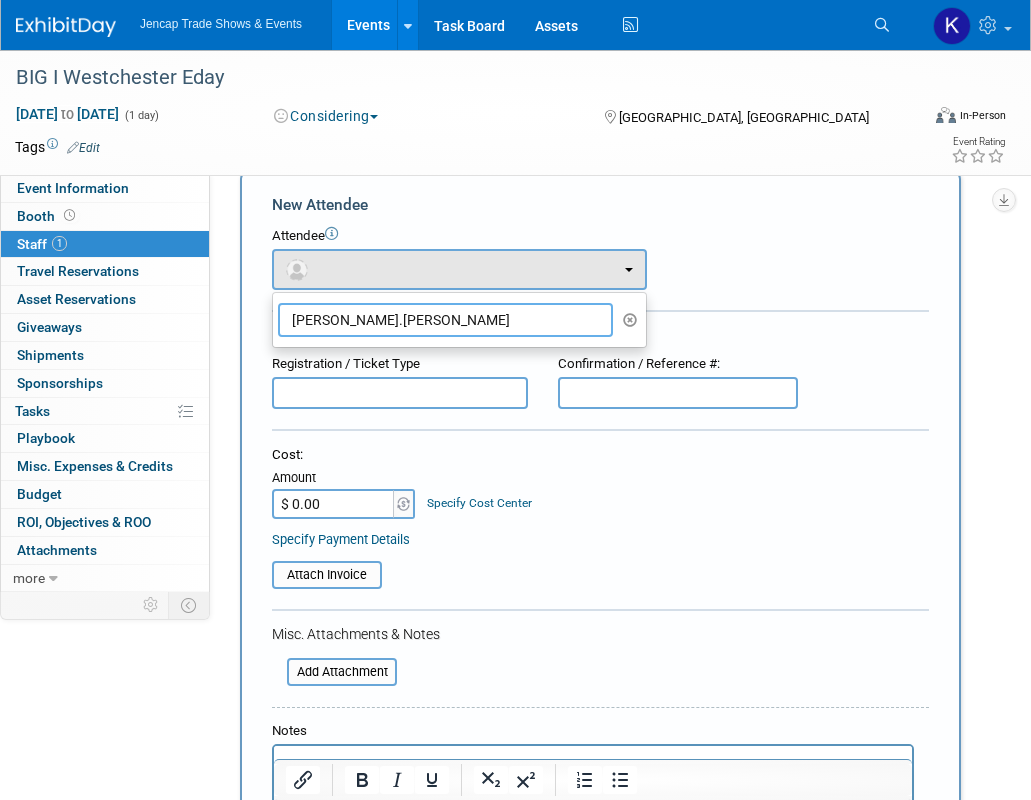 click on "Michael.DeFeo" at bounding box center (445, 320) 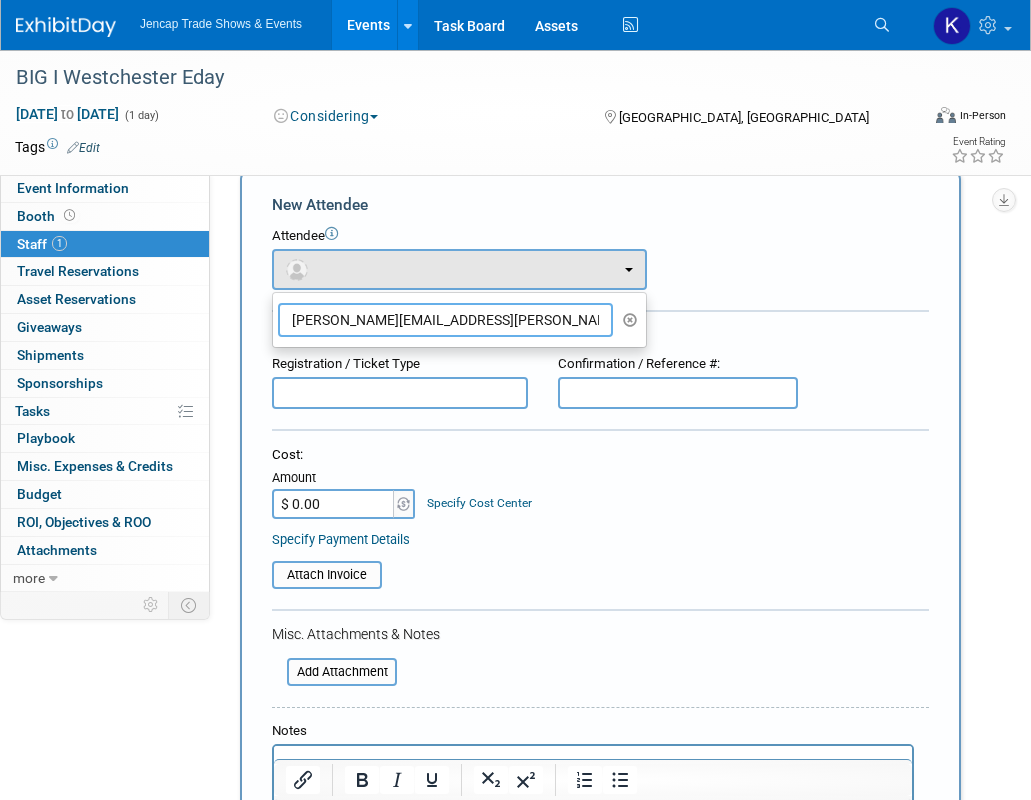 type on "Michael.DeFeo@jencapgroup.com" 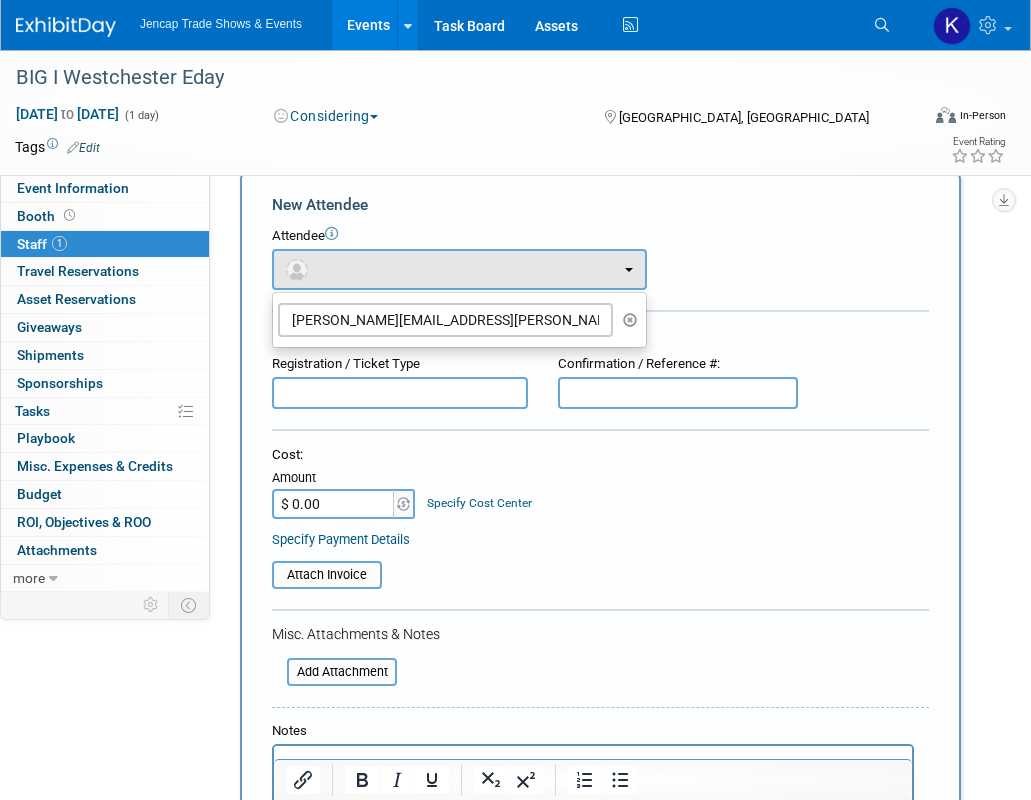 click on "New Attendee
Attendee
<img src="https://www.exhibitday.com/Images/Unassigned-User-Icon.png" style="width: 22px; height: 22px; border-radius: 11px; margin-top: 2px; margin-bottom: 2px; margin-left: 0px;" />
X" at bounding box center [600, 561] 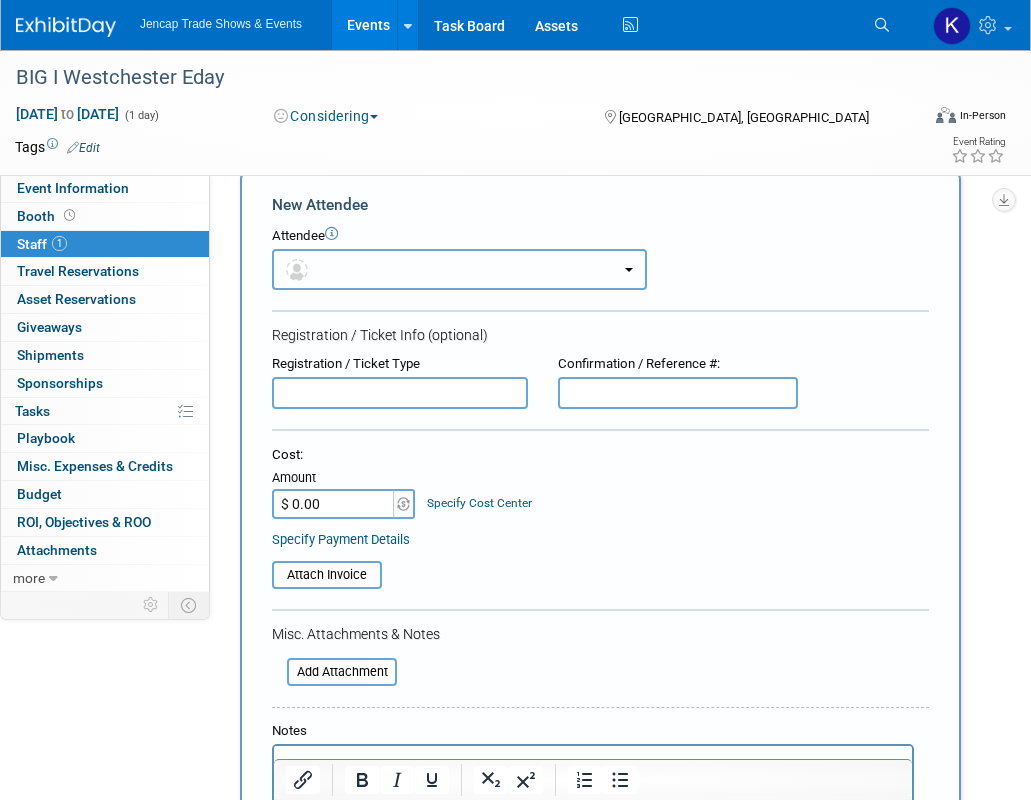 click at bounding box center (459, 269) 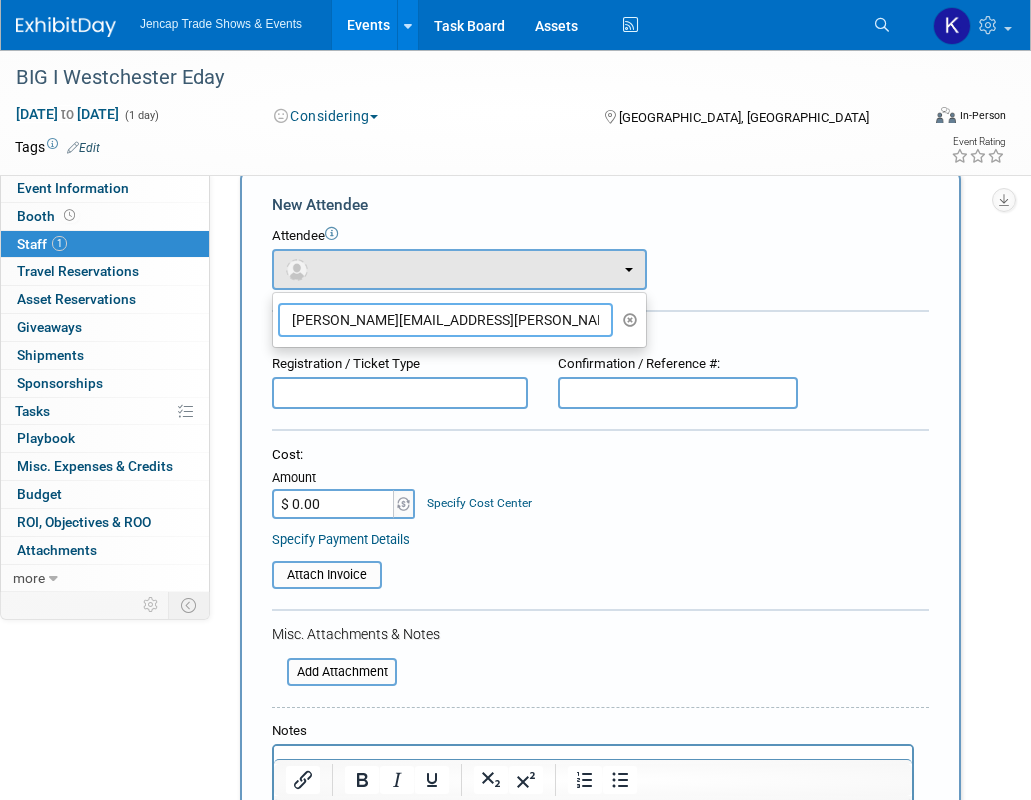 click on "Michael.DeFeo@jencapgroup.com" at bounding box center [445, 320] 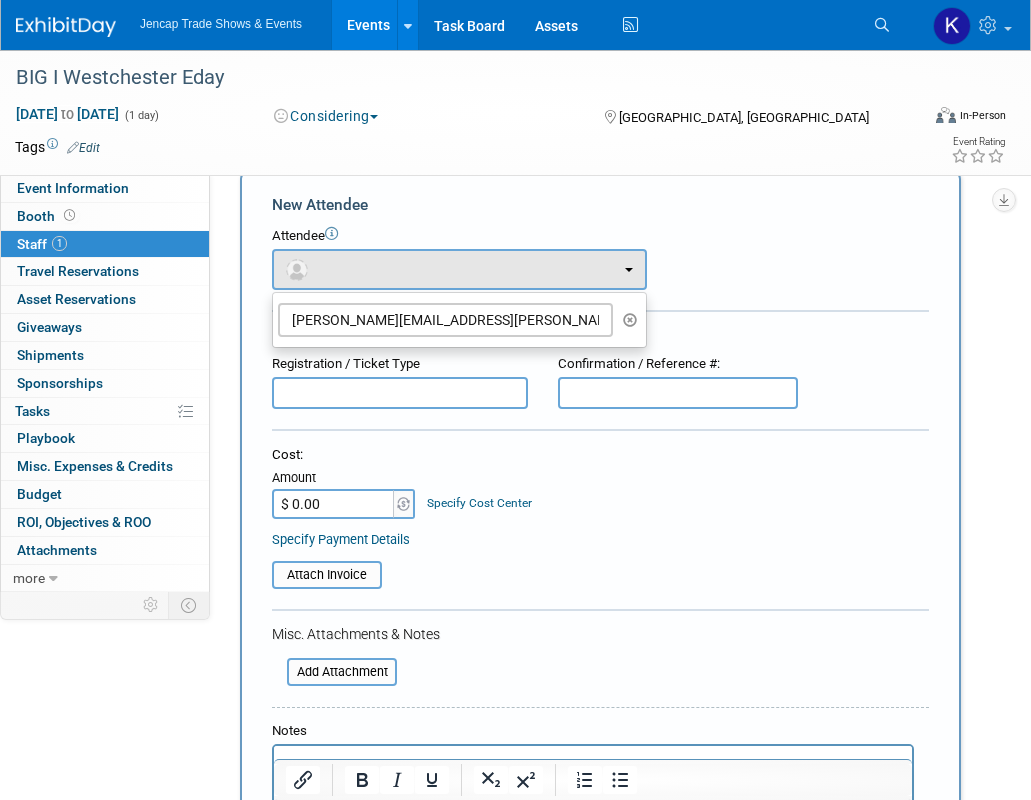 click on "Attendee
<img src="https://www.exhibitday.com/Images/Unassigned-User-Icon.png" style="width: 22px; height: 22px; border-radius: 11px; margin-top: 2px; margin-bottom: 2px; margin-left: 0px;" />
<img src="https://www.exhibitday.com/Images/A.jpg" style="width: 22px; height: 22px; border-radius: 11px; margin-top: 2px; margin-bottom: 2px; margin-left: 0px;" />  Allison Sharpe
X" at bounding box center [600, 258] 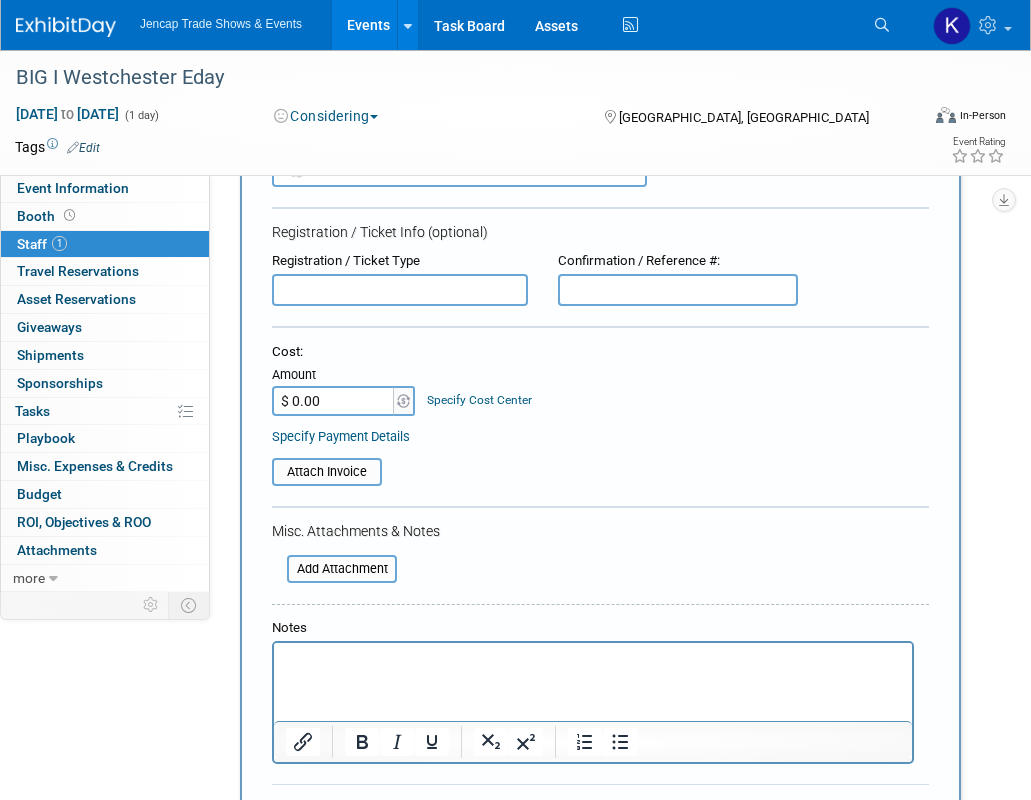 scroll, scrollTop: 0, scrollLeft: 0, axis: both 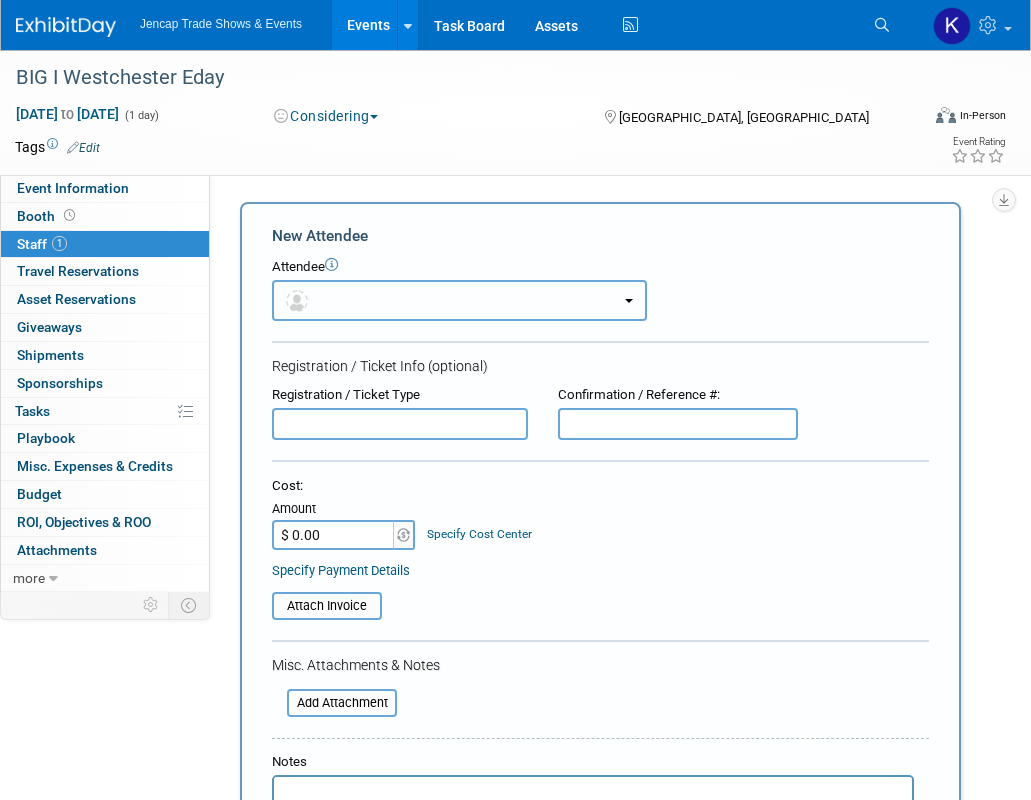 click at bounding box center [459, 300] 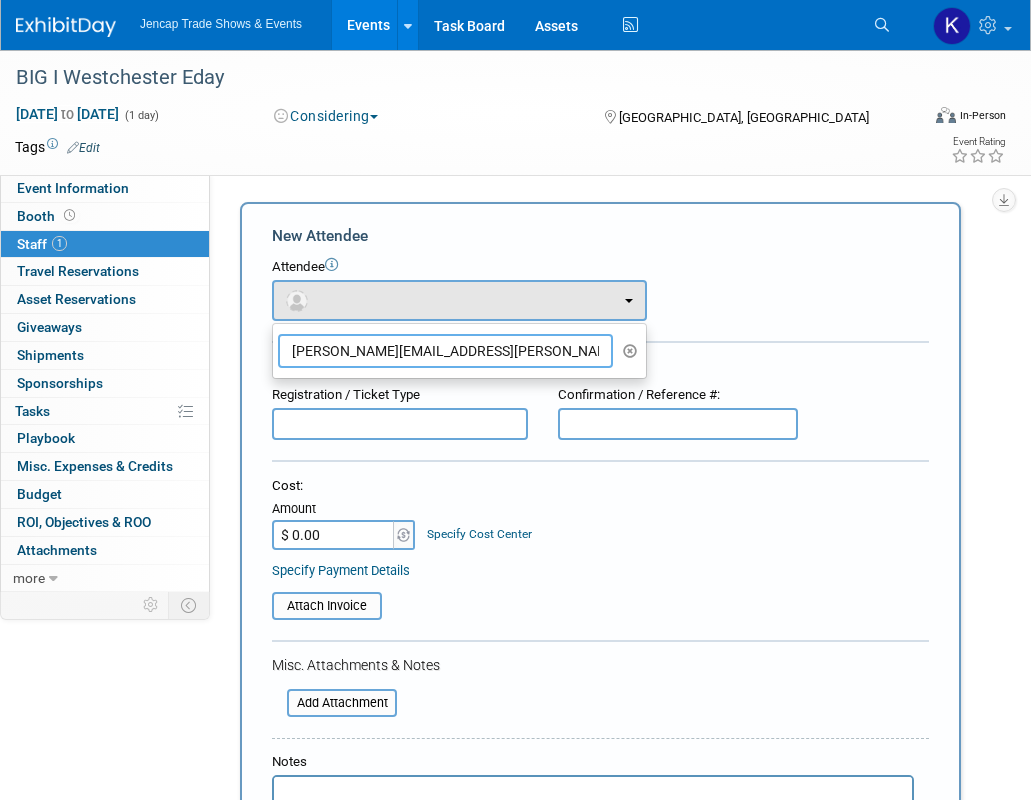 click on "Michael.DeFeo@jencapgroup.com" at bounding box center (445, 351) 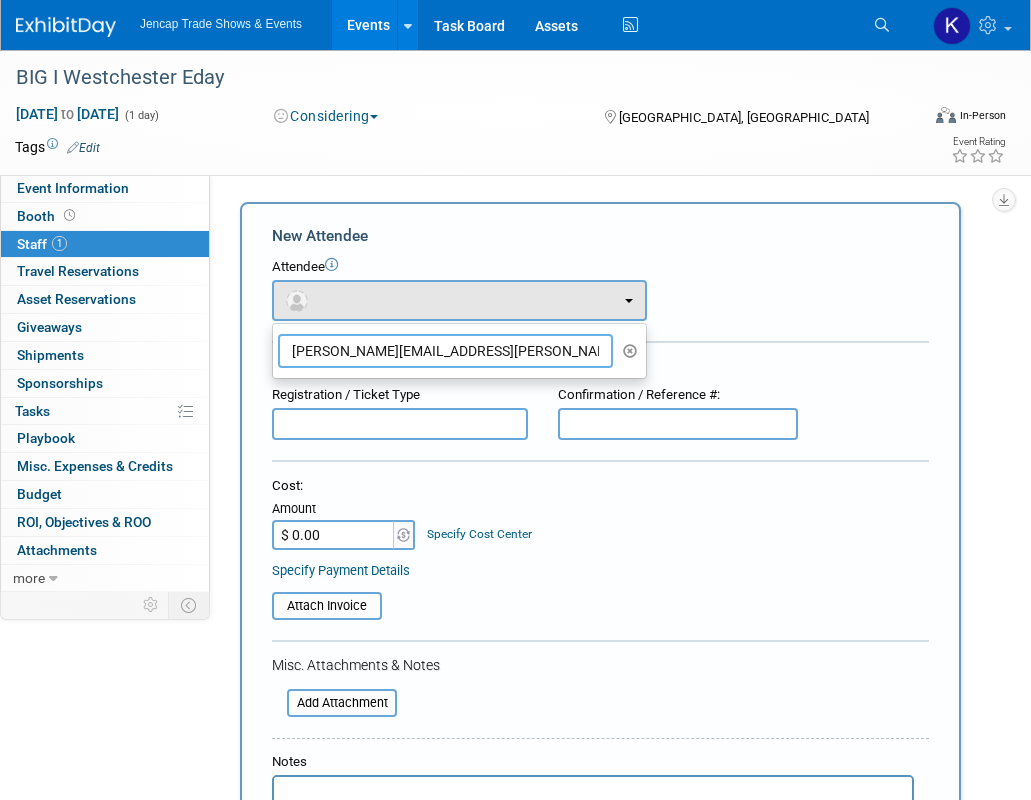 drag, startPoint x: 525, startPoint y: 349, endPoint x: 212, endPoint y: 346, distance: 313.01437 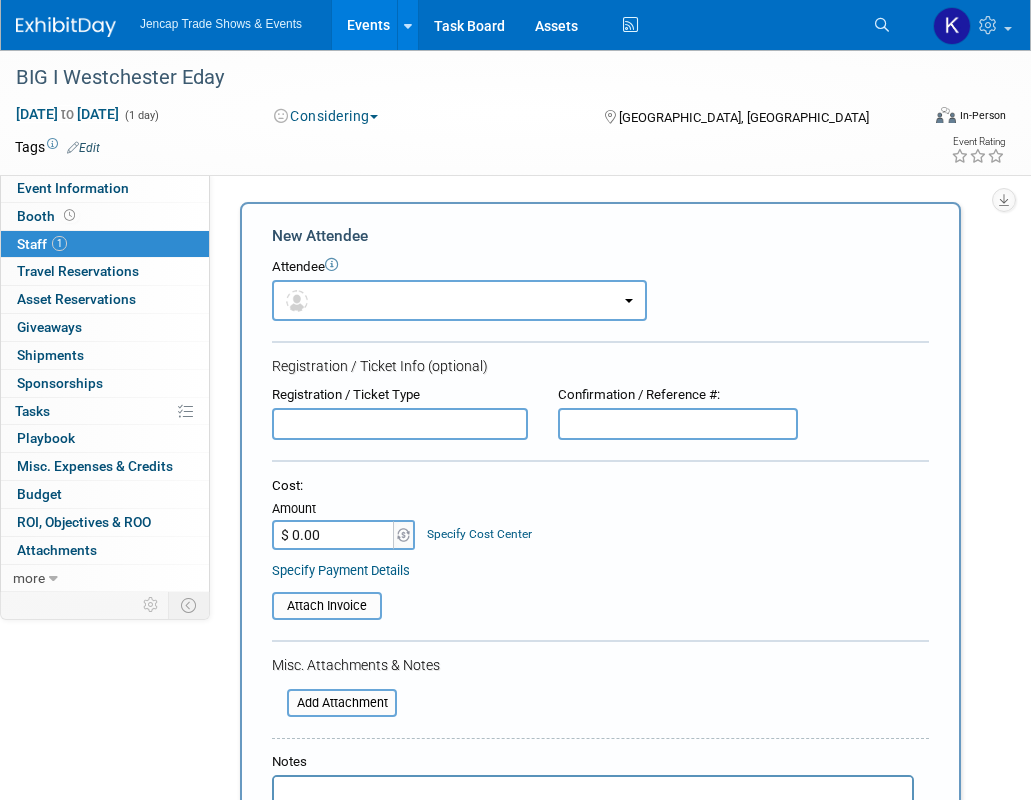 scroll, scrollTop: 558, scrollLeft: 0, axis: vertical 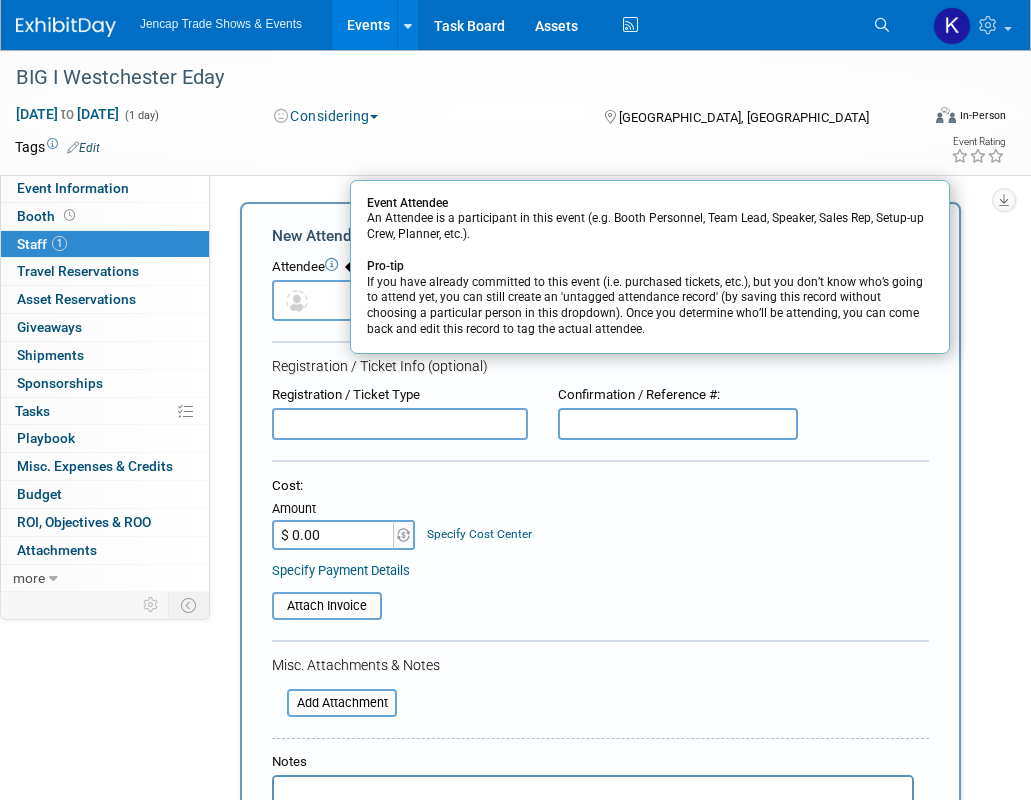 click on "New Attendee
Attendee  Event Attendee An Attendee is a participant in this event (e.g. Booth Personnel, Team Lead, Speaker, Sales Rep, Setup-up Crew, Planner, etc.). Pro-tip If you have already committed to this event (i.e. purchased tickets, etc.), but you don’t know who’s going to attend yet, you can still create an 'untagged attendance record' (by saving this record without choosing a particular person in this dropdown). Once you determine who’ll be attending, you can come back and edit this record to tag the actual attendee.
X" at bounding box center (600, 603) 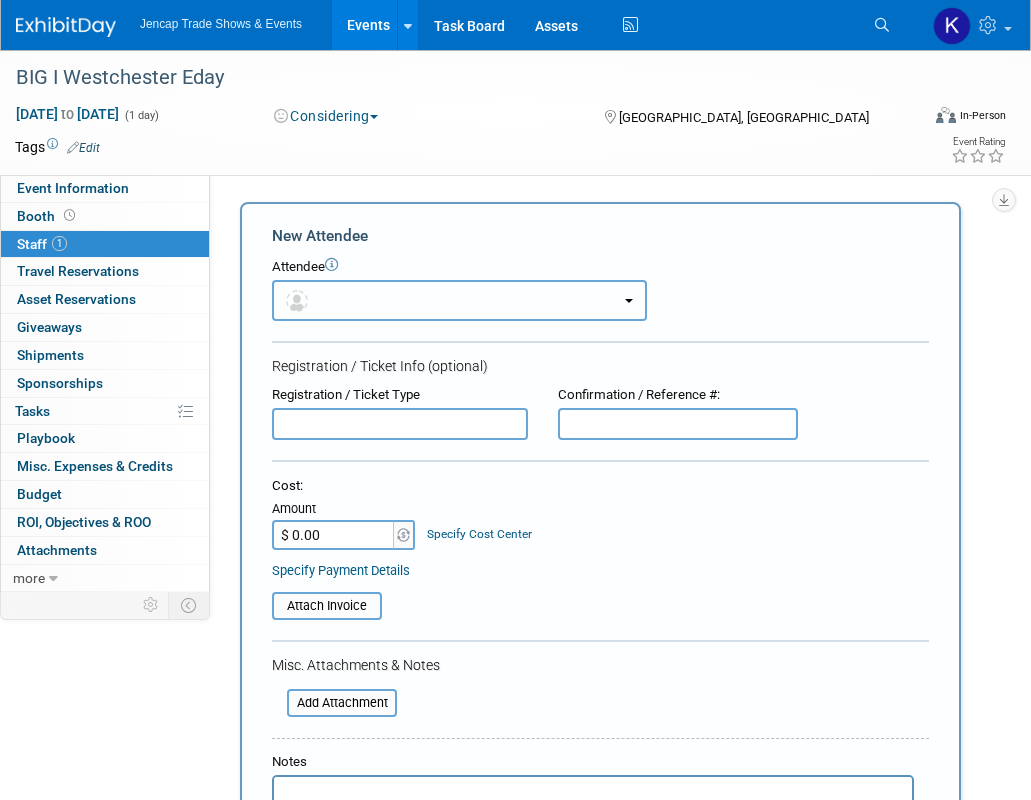 click at bounding box center (459, 300) 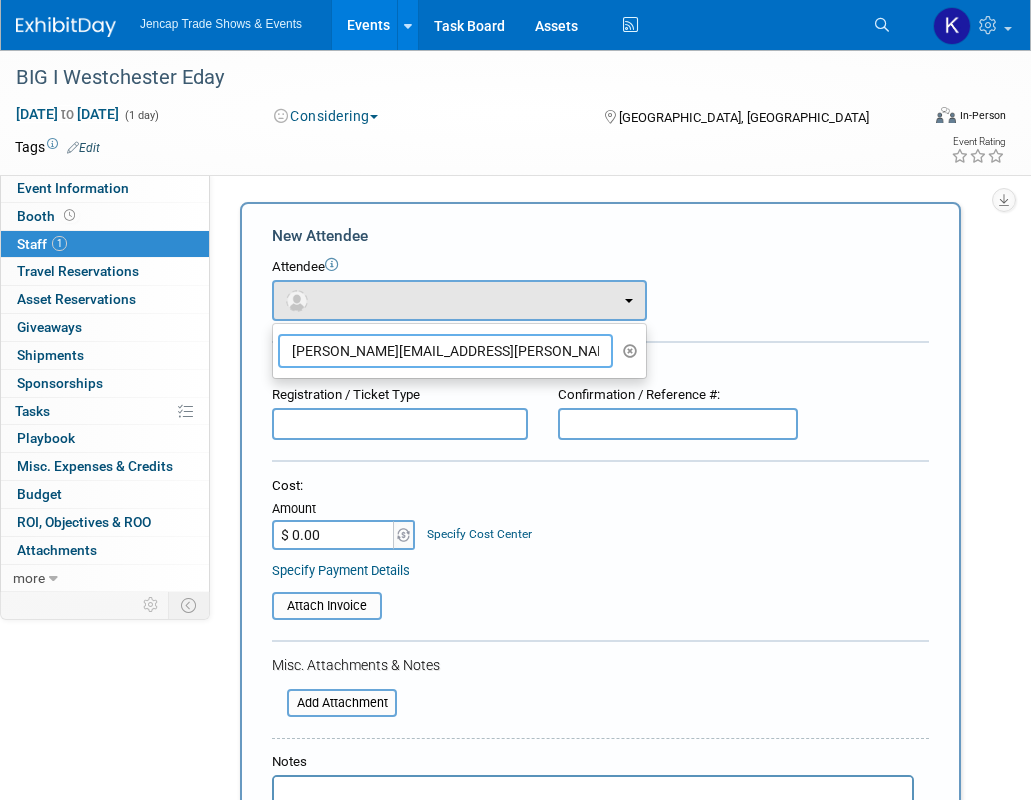 click on "Michael.DeFeo@jencapgroup.com" at bounding box center (445, 351) 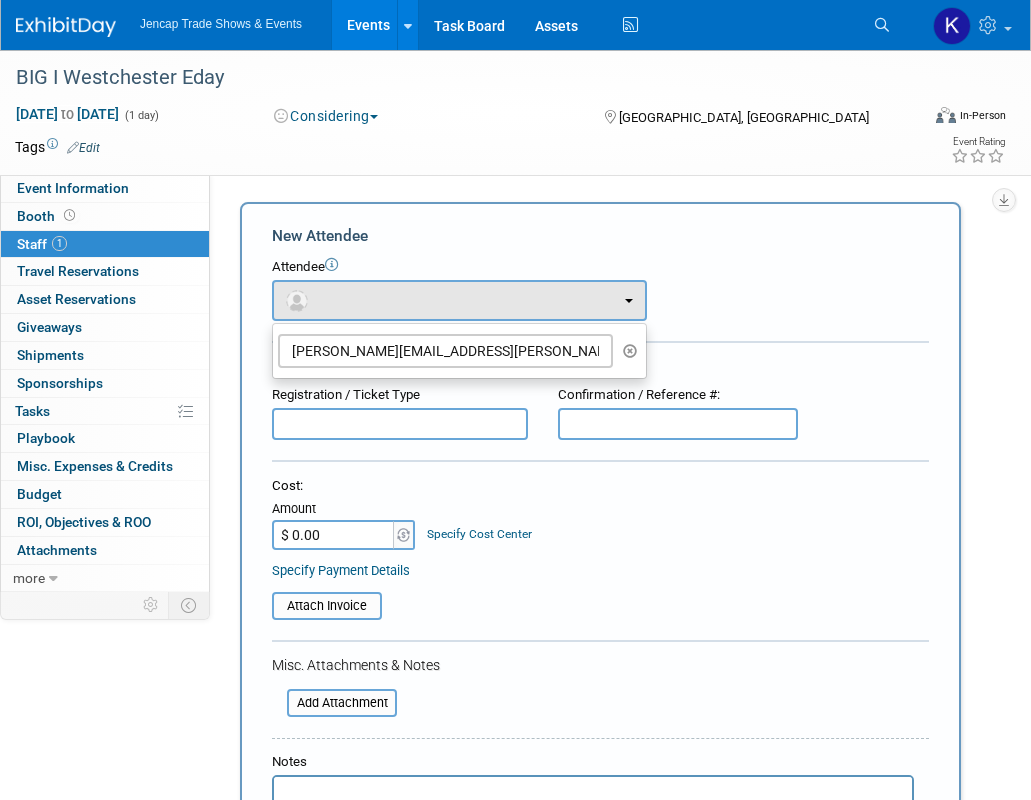 click on "Attendee" at bounding box center [600, 267] 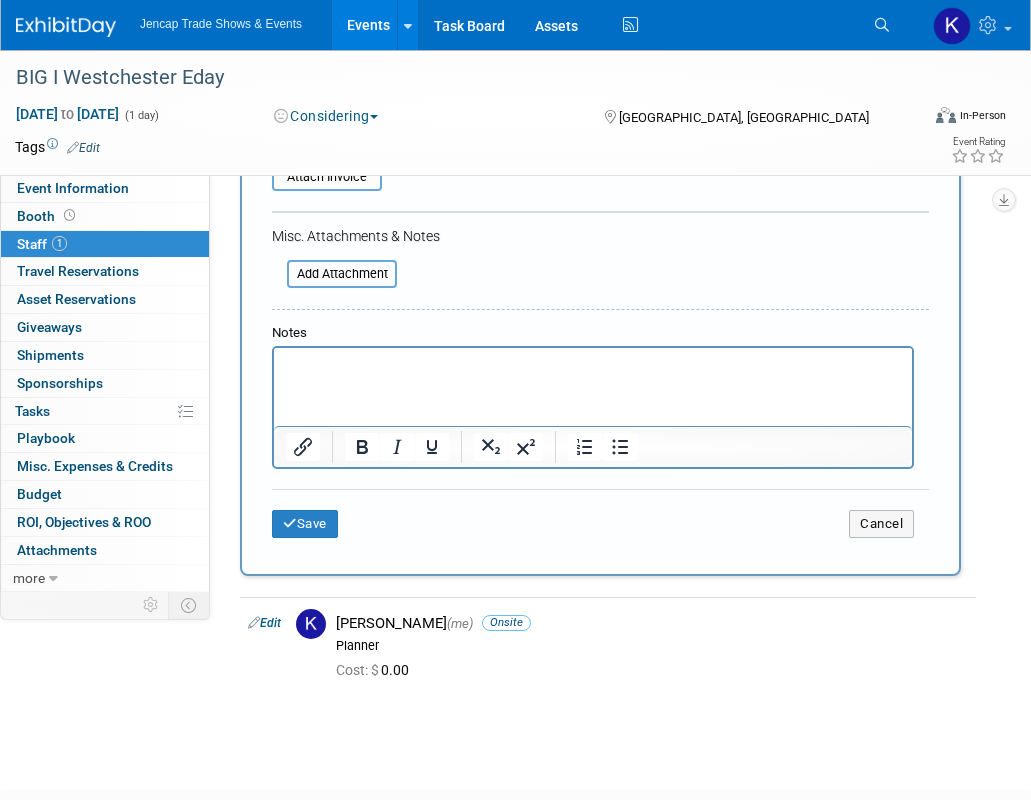 scroll, scrollTop: 421, scrollLeft: 0, axis: vertical 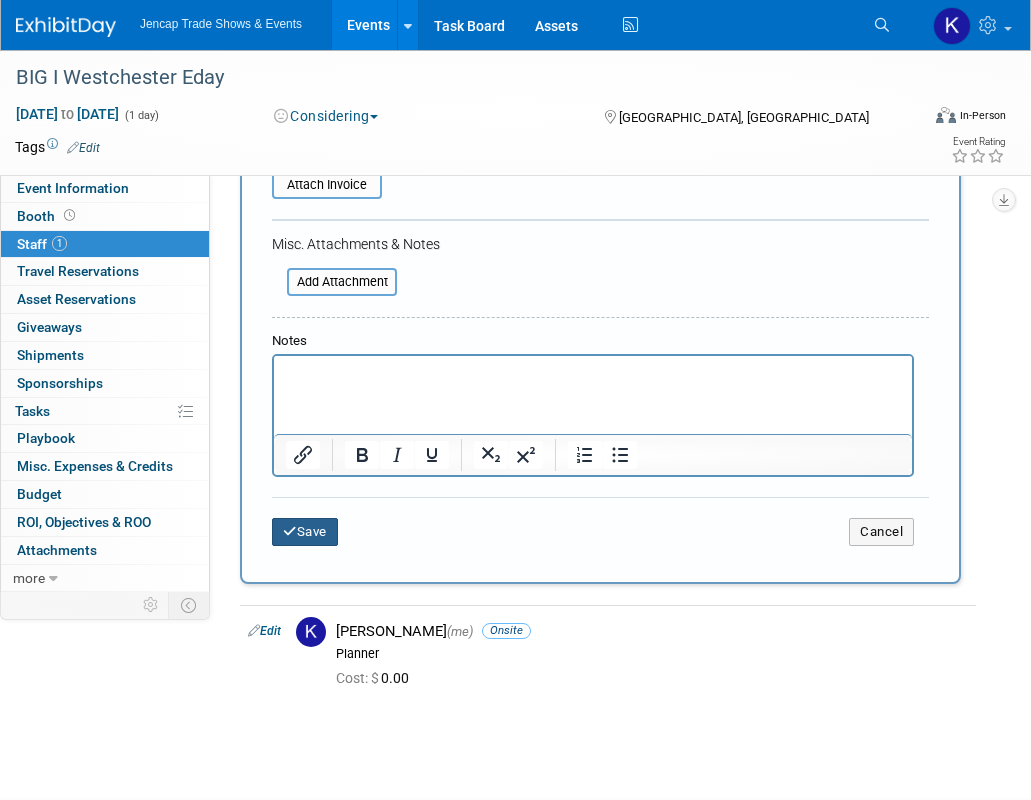 click at bounding box center (290, 531) 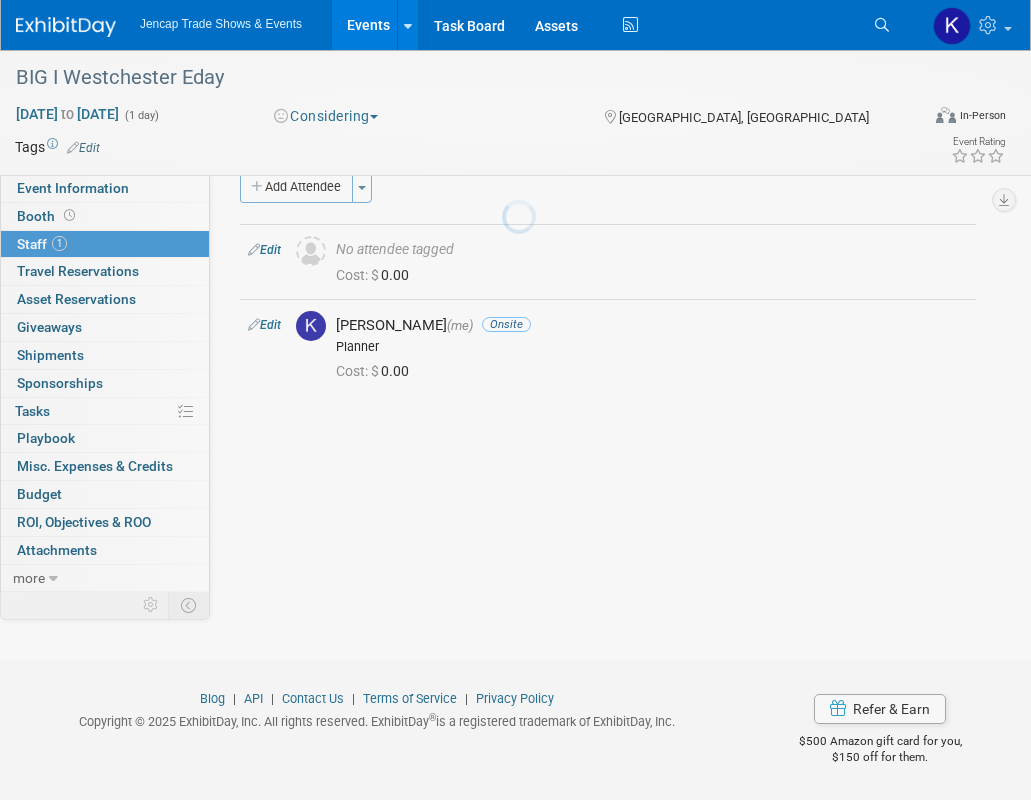 scroll, scrollTop: 31, scrollLeft: 0, axis: vertical 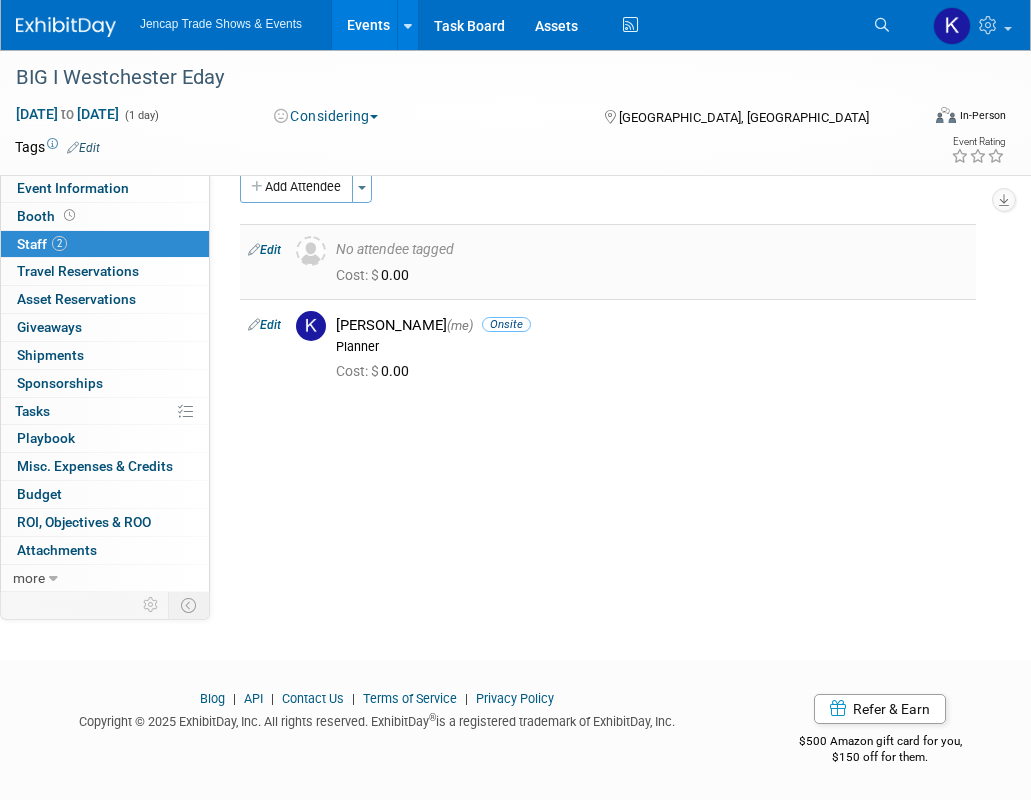 click at bounding box center (311, 251) 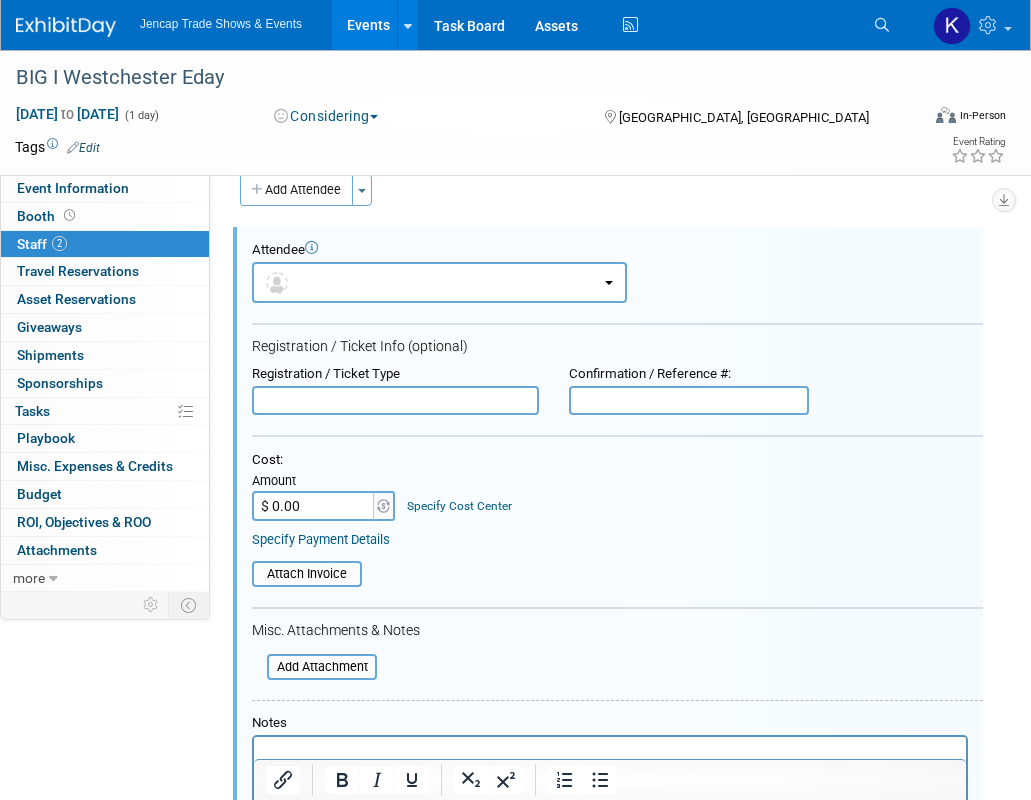 scroll, scrollTop: 0, scrollLeft: 0, axis: both 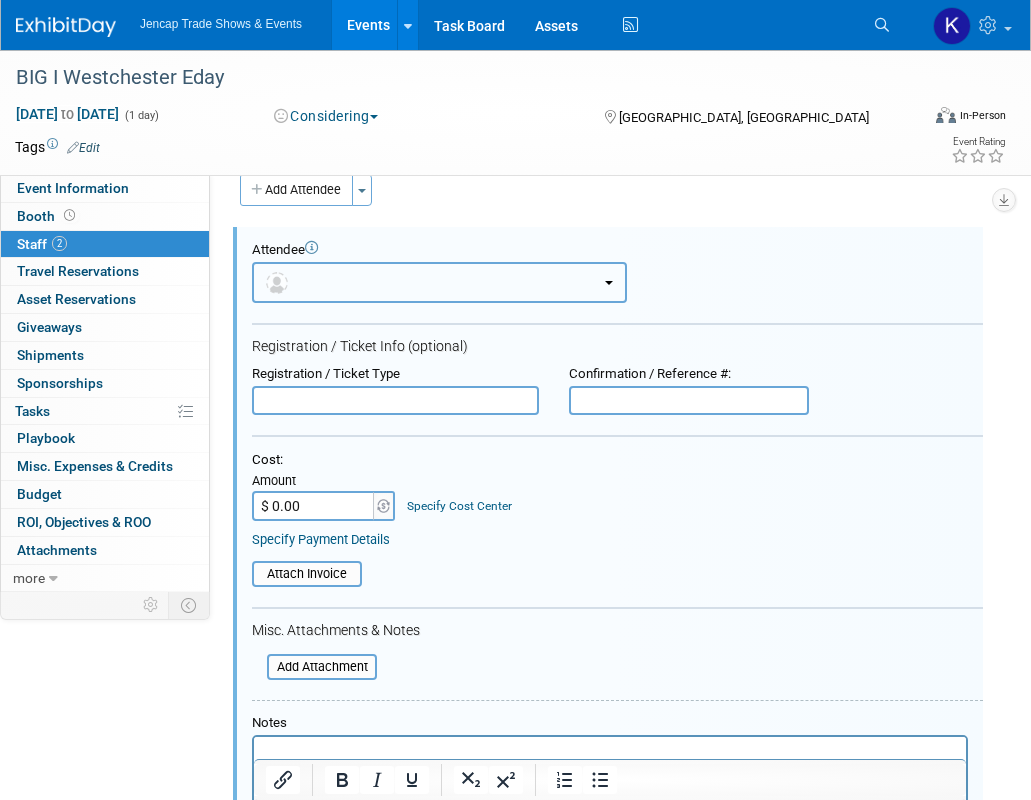 click at bounding box center (280, 282) 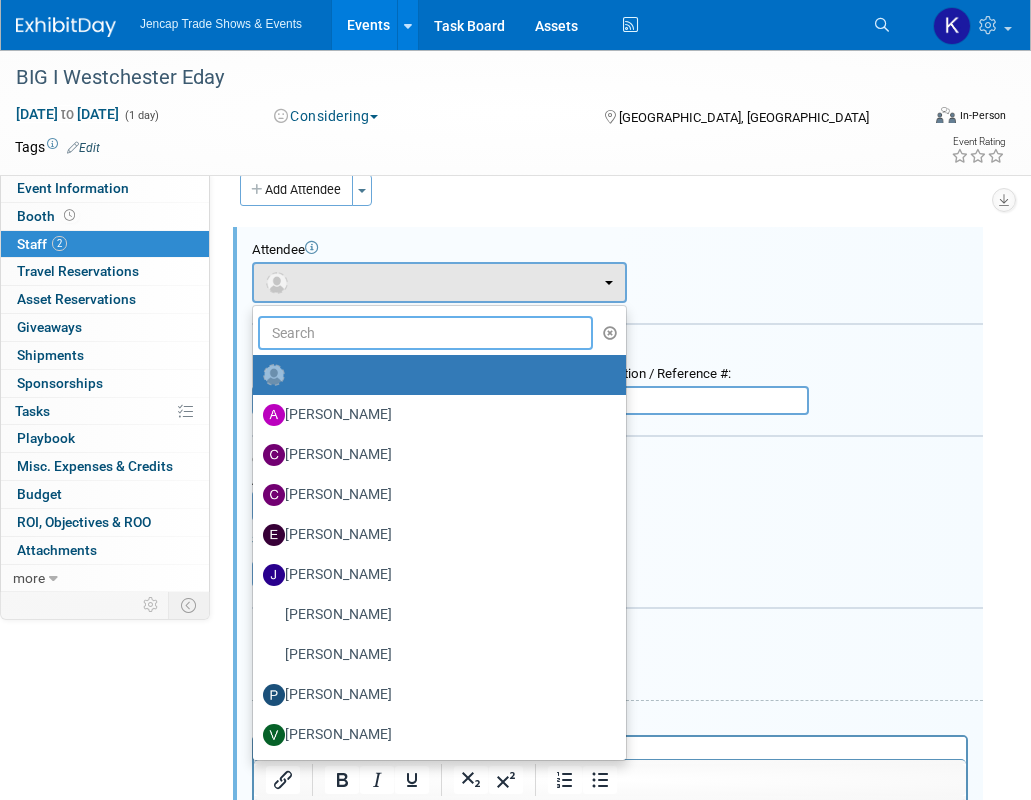 click at bounding box center [425, 333] 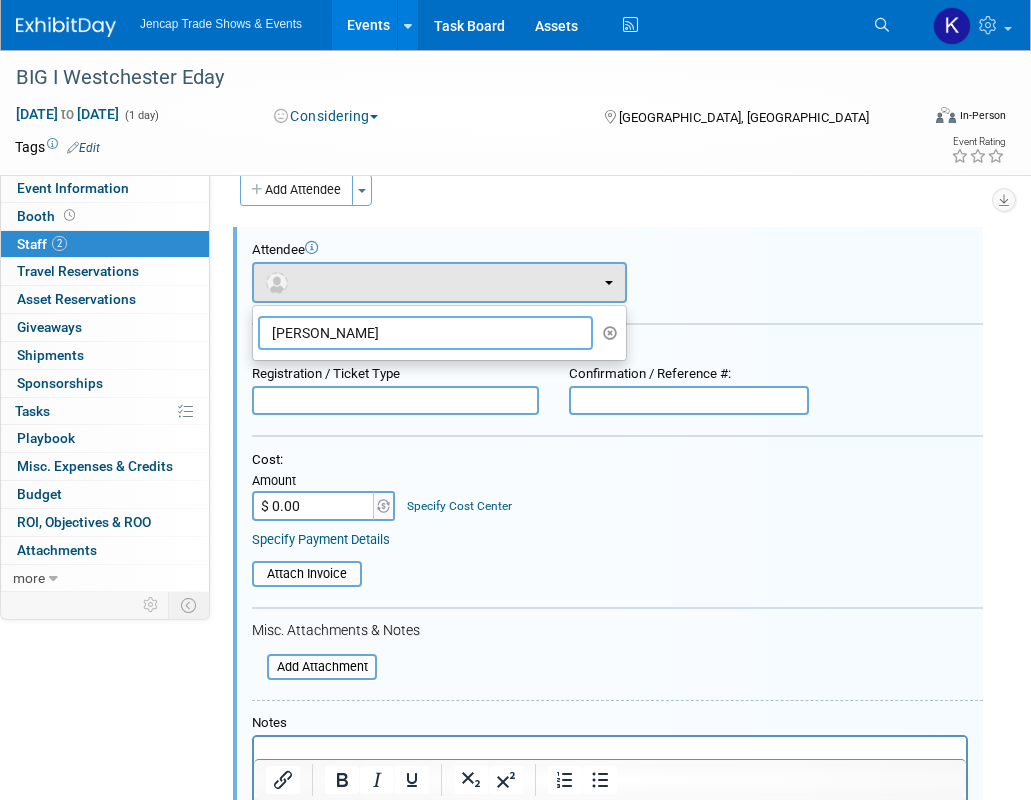 click on "Michael DeFeo" at bounding box center (425, 333) 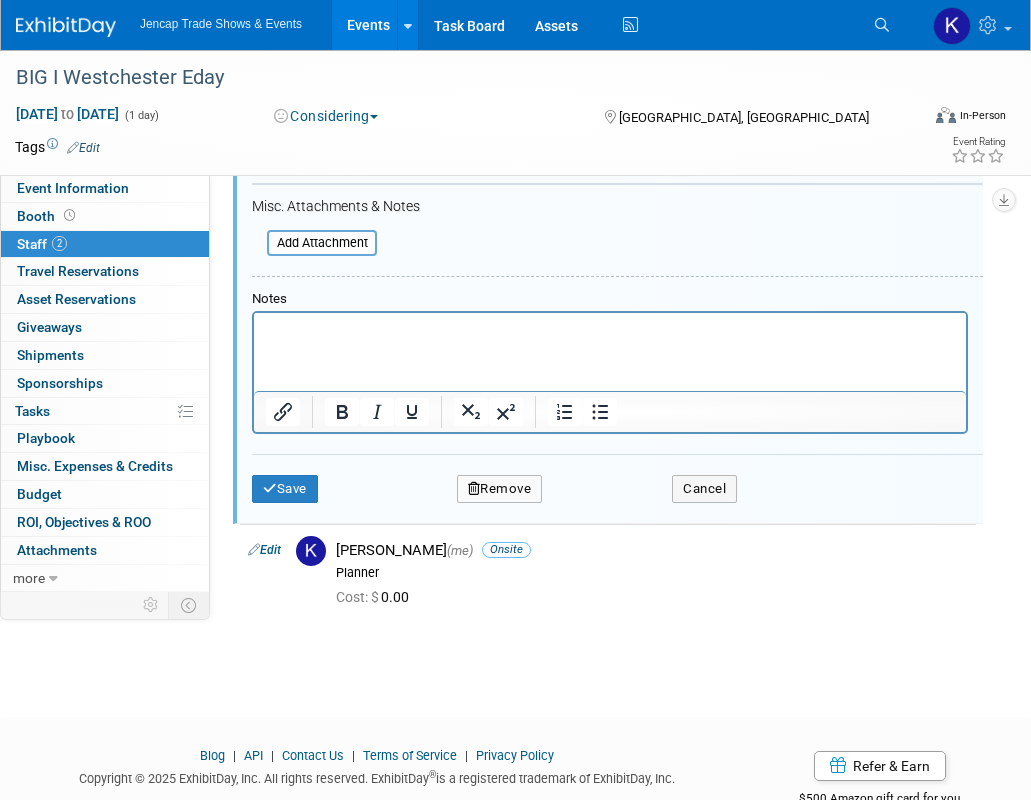 scroll, scrollTop: 453, scrollLeft: 0, axis: vertical 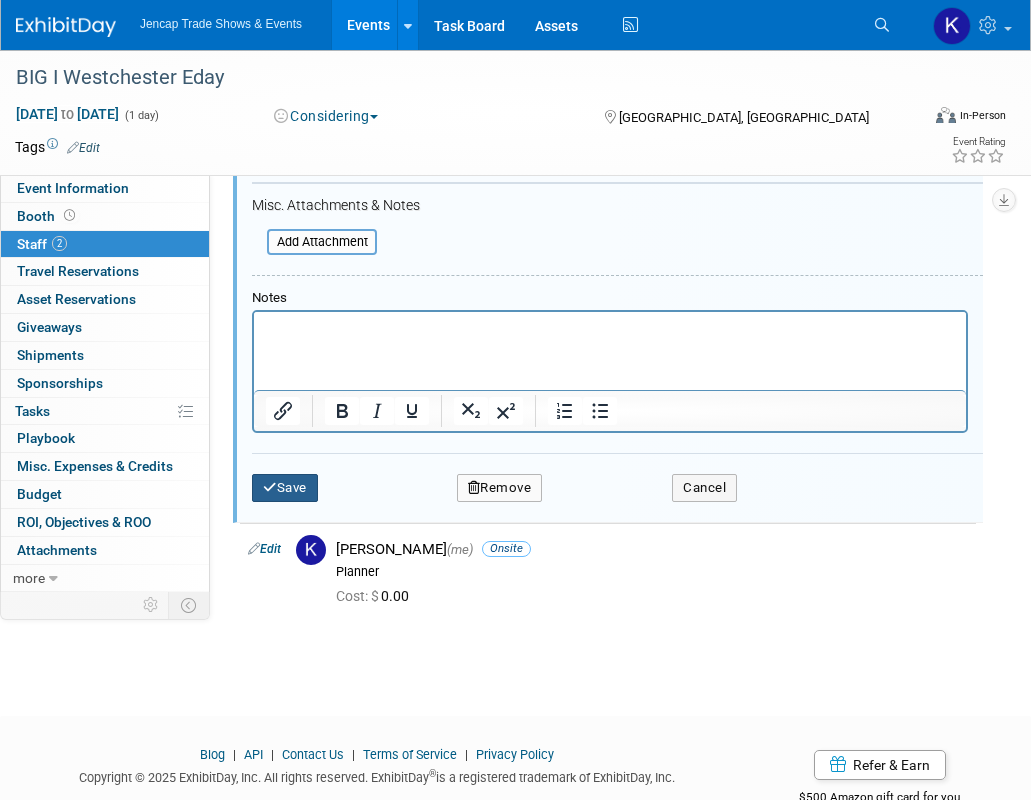 type on "Michael DeFeo" 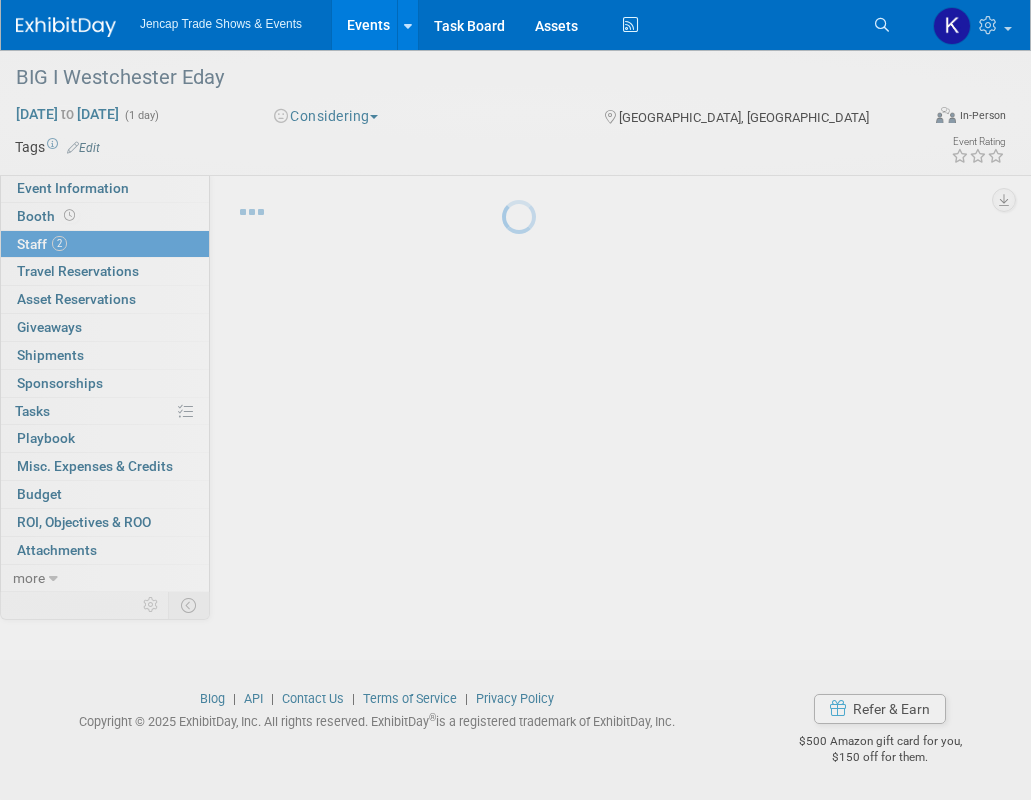 scroll, scrollTop: 31, scrollLeft: 0, axis: vertical 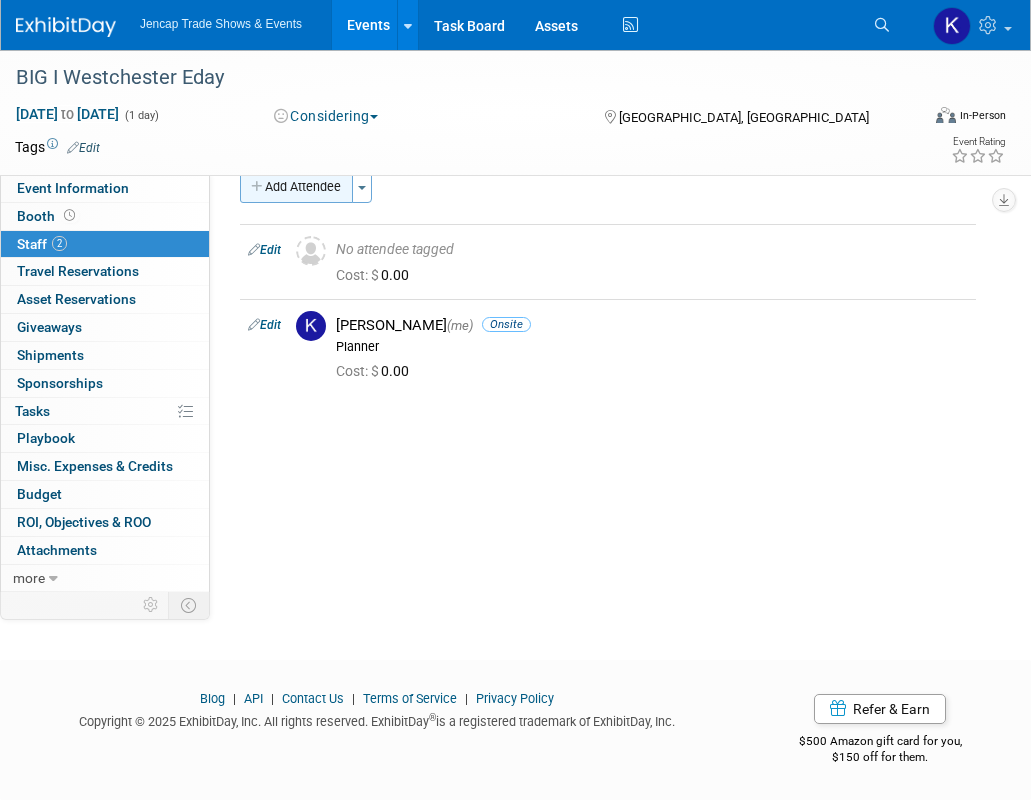 click at bounding box center [258, 187] 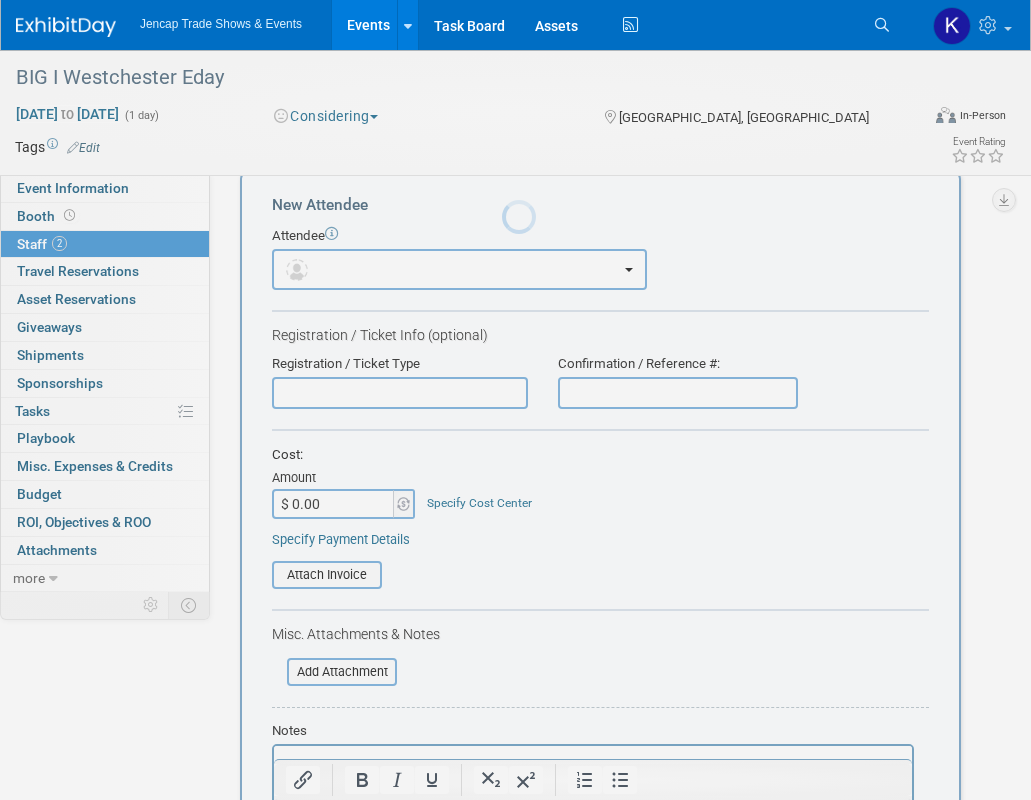 scroll, scrollTop: 0, scrollLeft: 0, axis: both 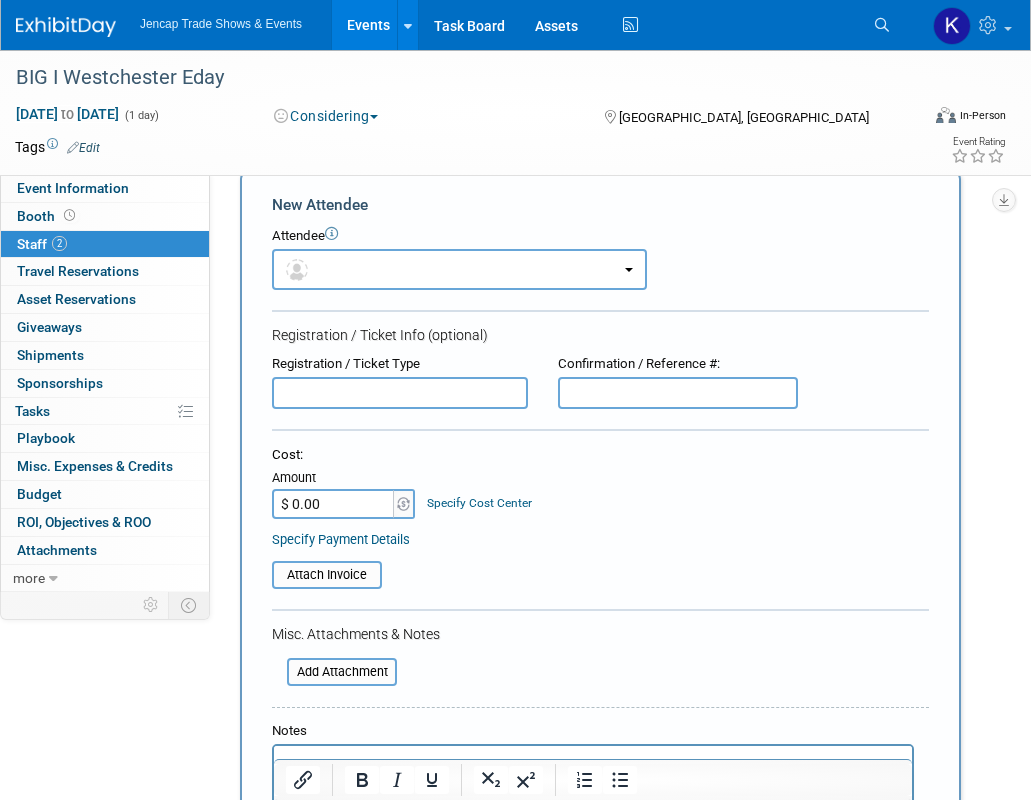 click on "2
Staff 2" at bounding box center [105, 244] 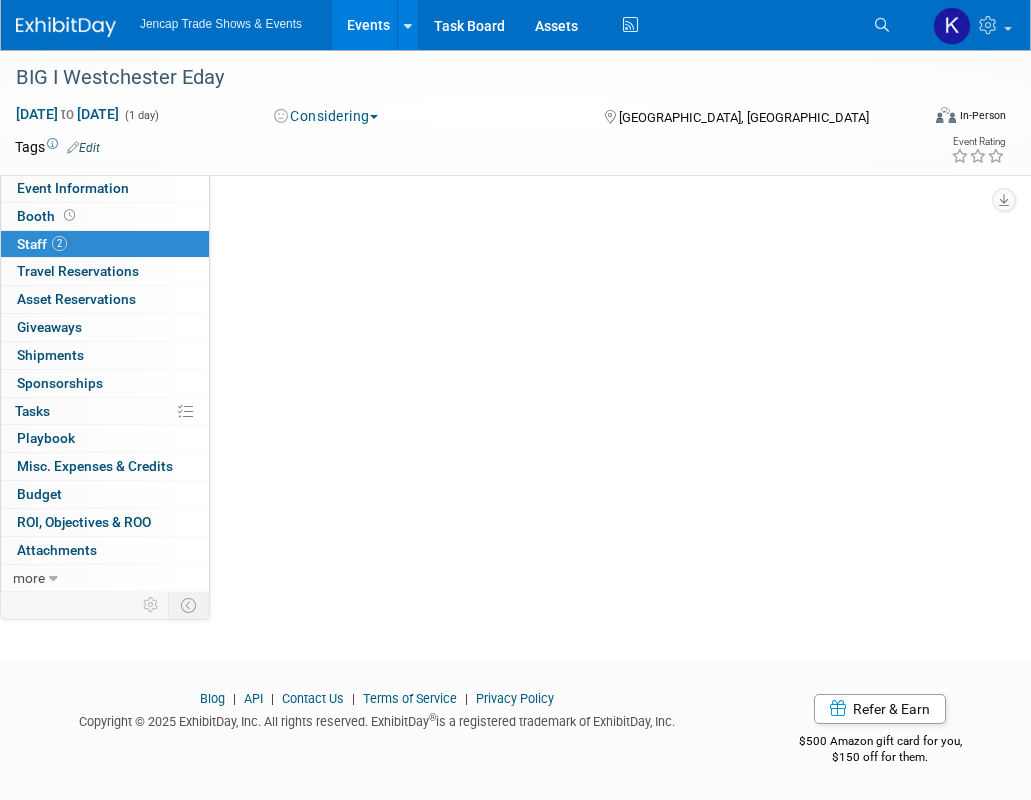 scroll, scrollTop: 0, scrollLeft: 0, axis: both 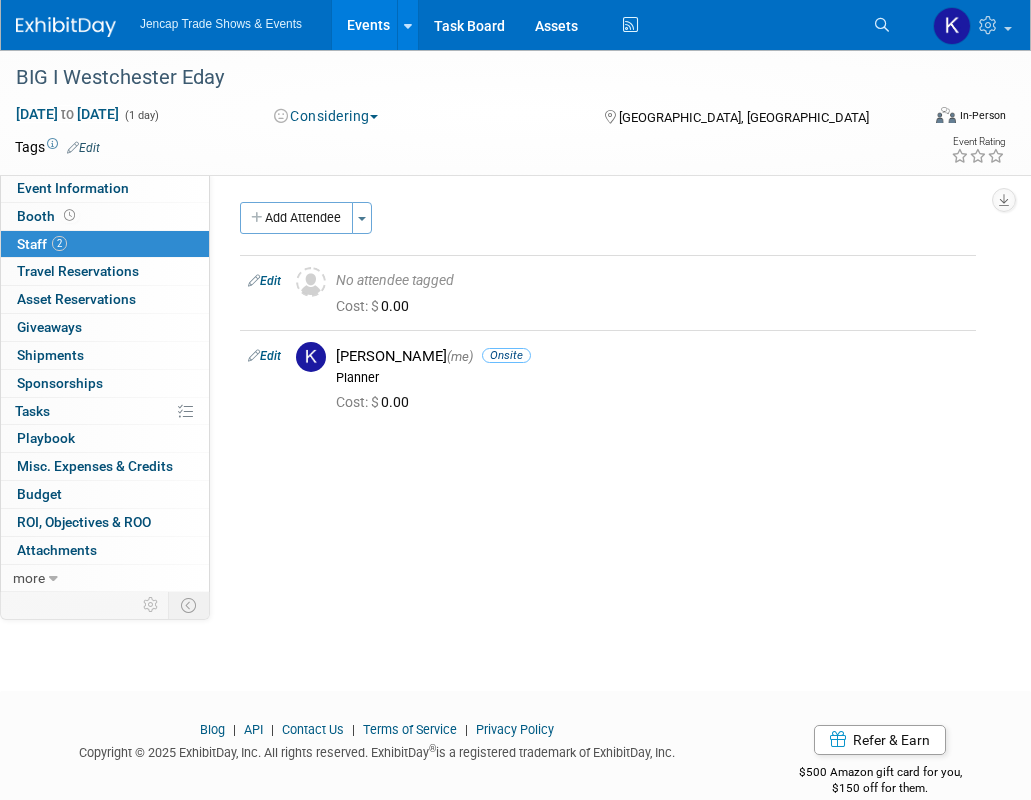 click on "2
Staff 2" at bounding box center [105, 244] 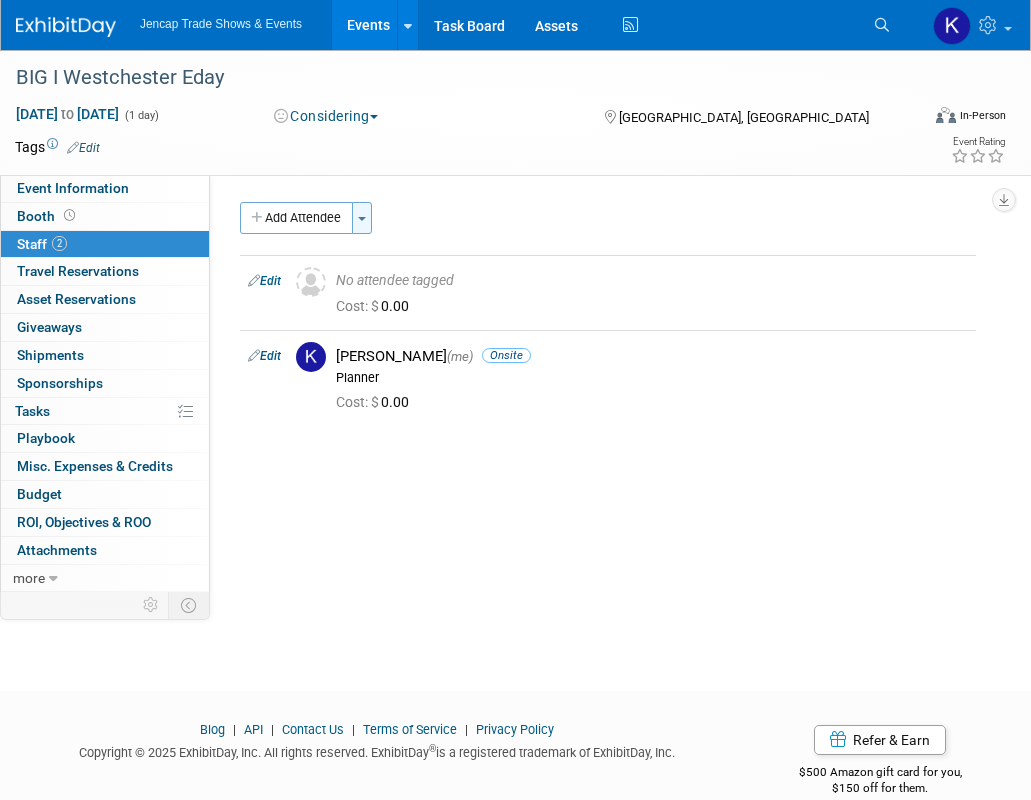 click on "Toggle Dropdown" at bounding box center [362, 218] 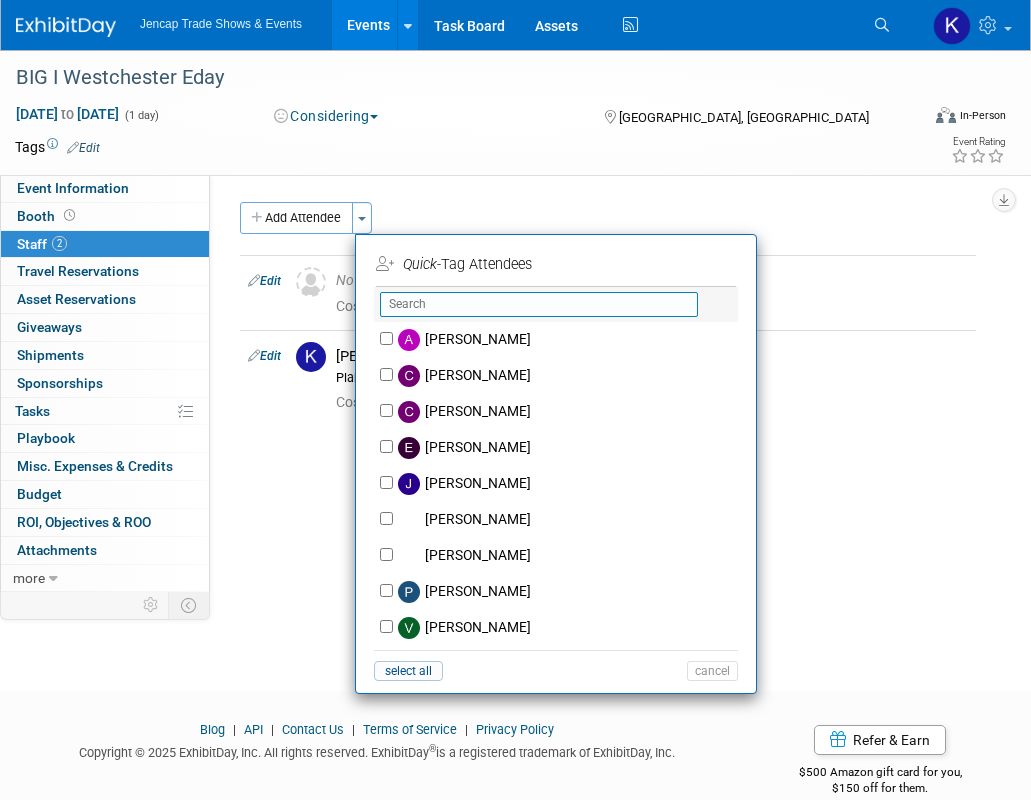 click at bounding box center (539, 304) 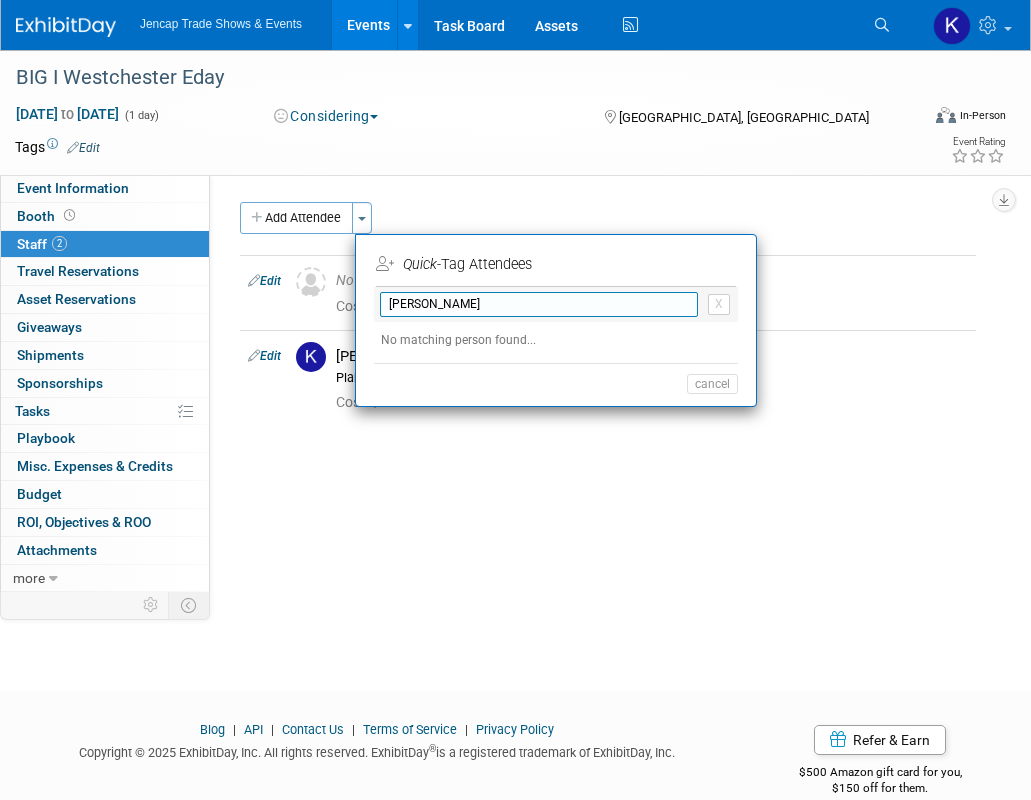 click on "Michae DeFeo" at bounding box center (539, 304) 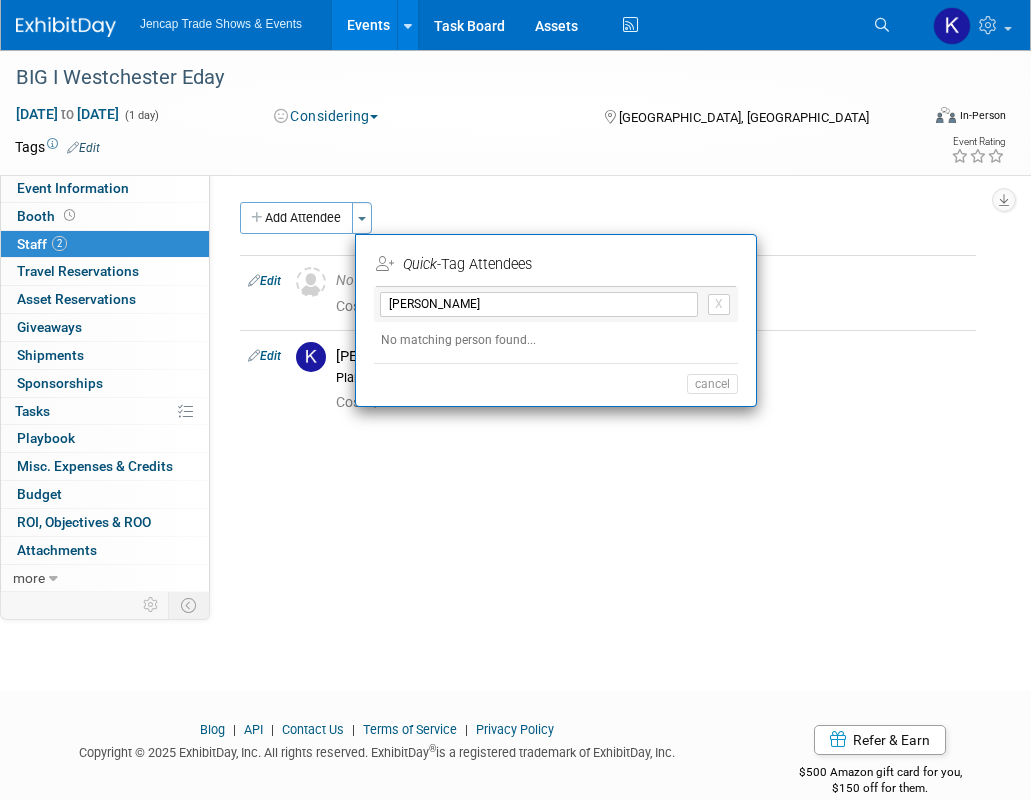 click on "Add Attendee
Toggle Dropdown
Quick -Tag Attendees
Apply Michae DeFeo X select all" at bounding box center [608, 314] 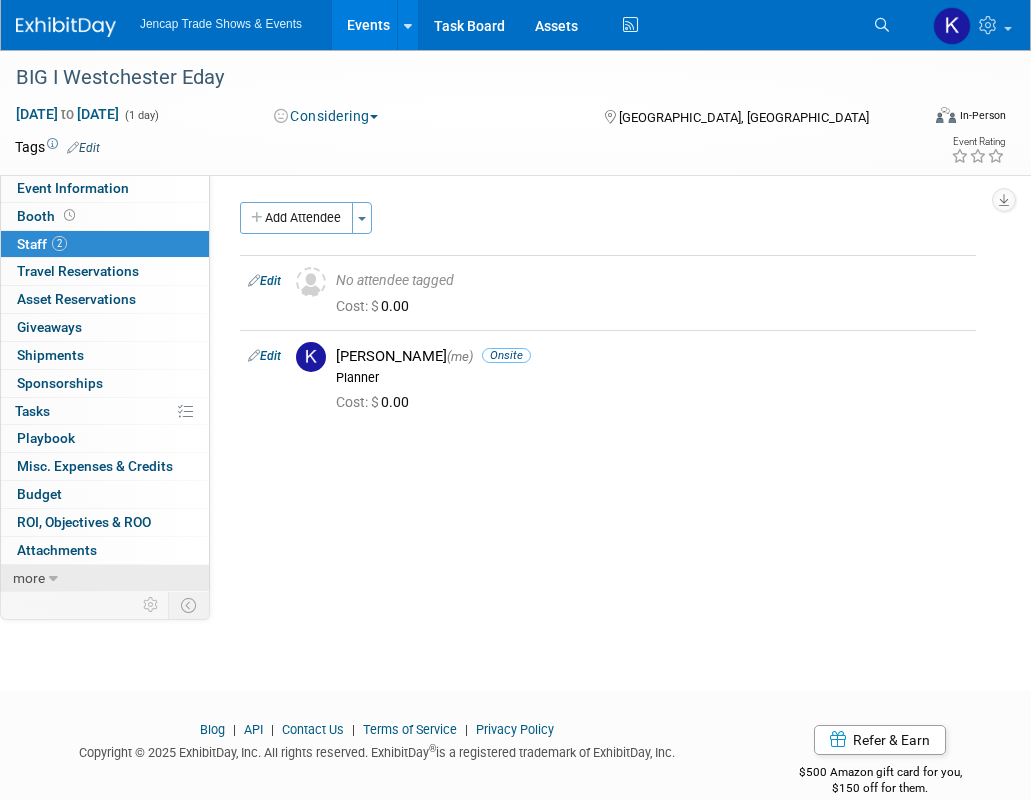 click on "more" at bounding box center (105, 578) 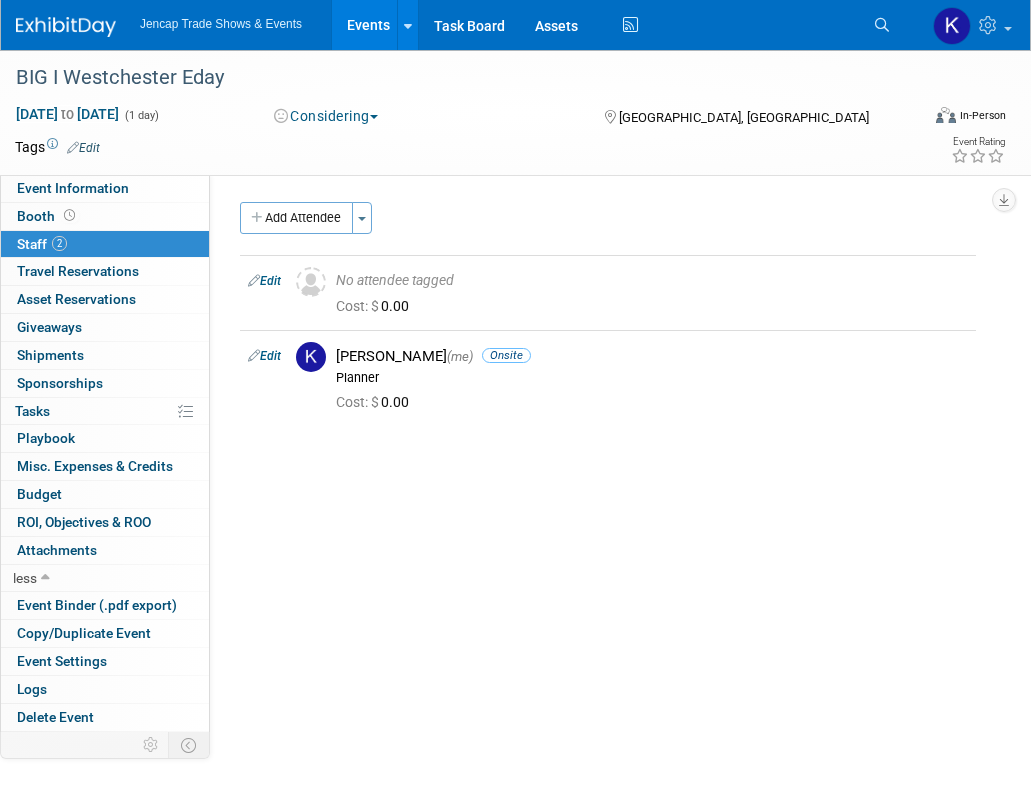click on "Events" at bounding box center (368, 25) 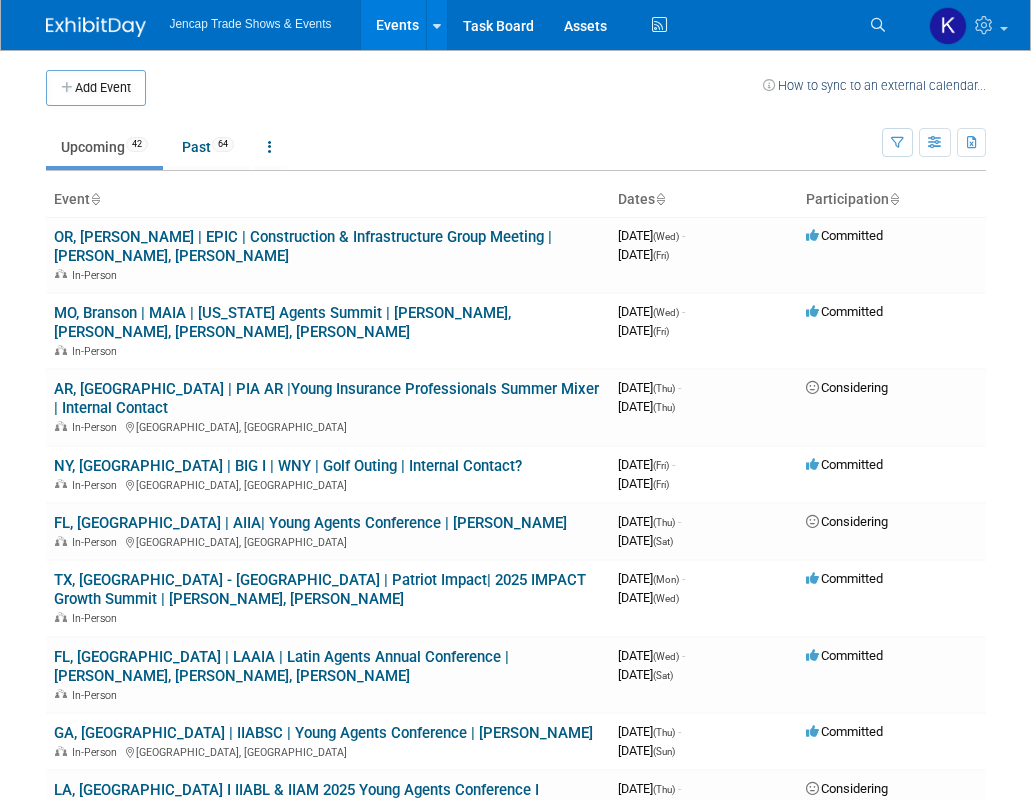 scroll, scrollTop: 0, scrollLeft: 0, axis: both 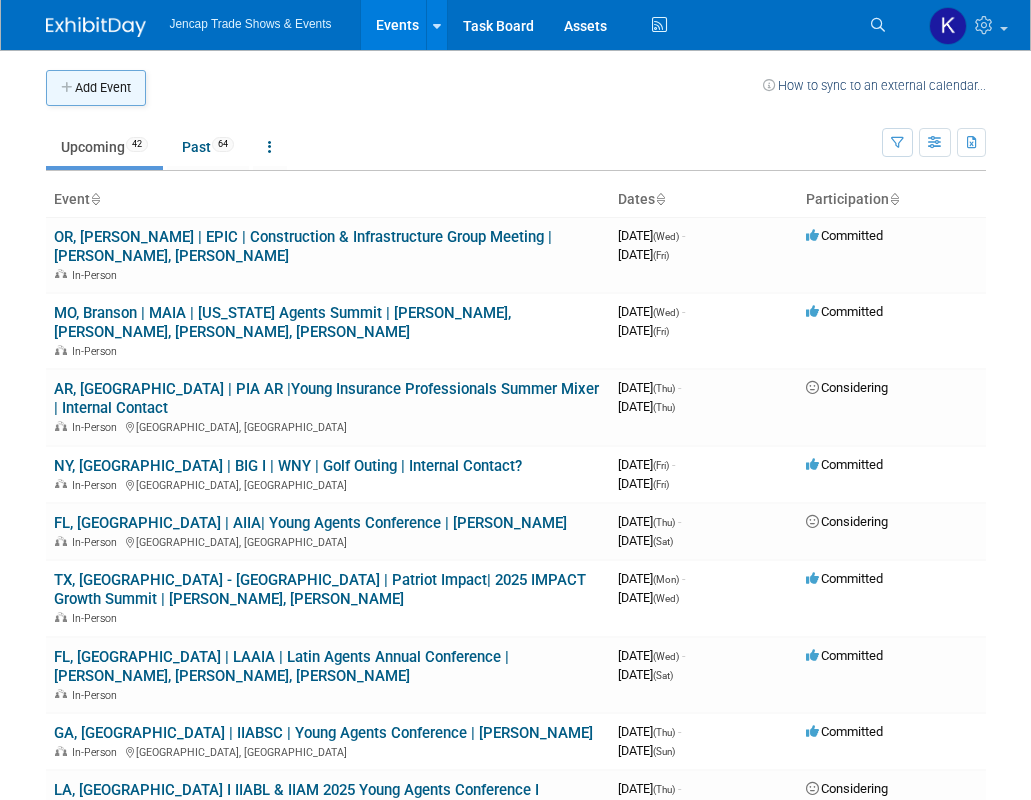 click on "Add Event" at bounding box center [96, 88] 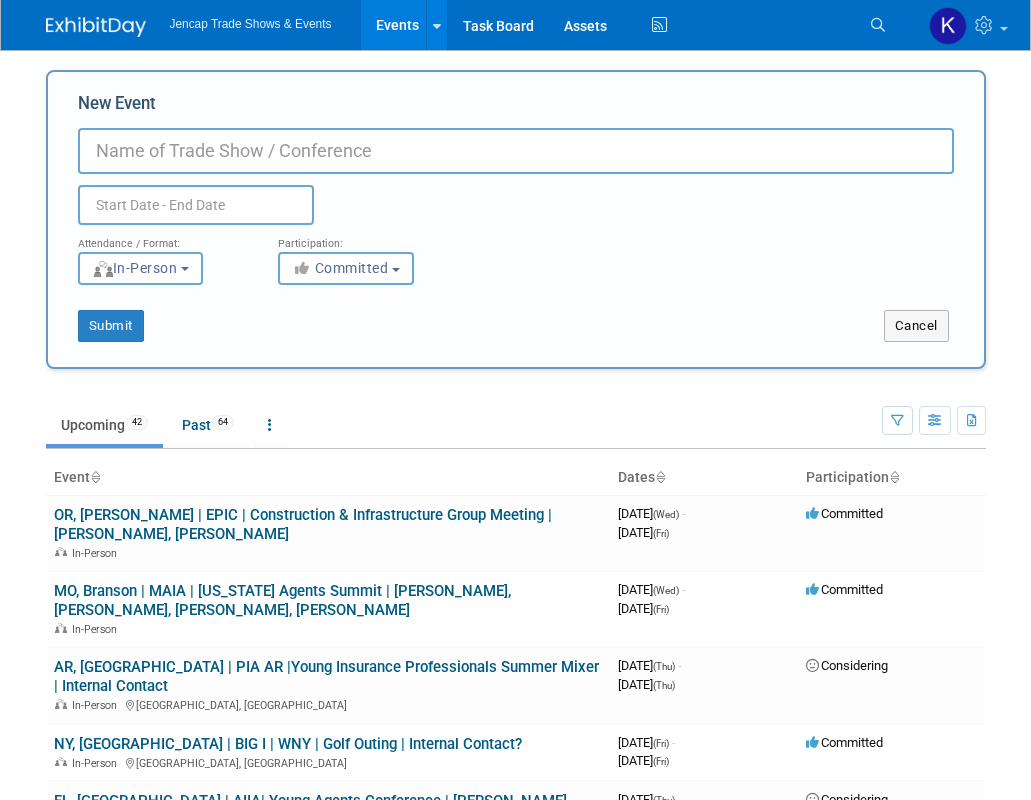 click on "New Event" at bounding box center (516, 151) 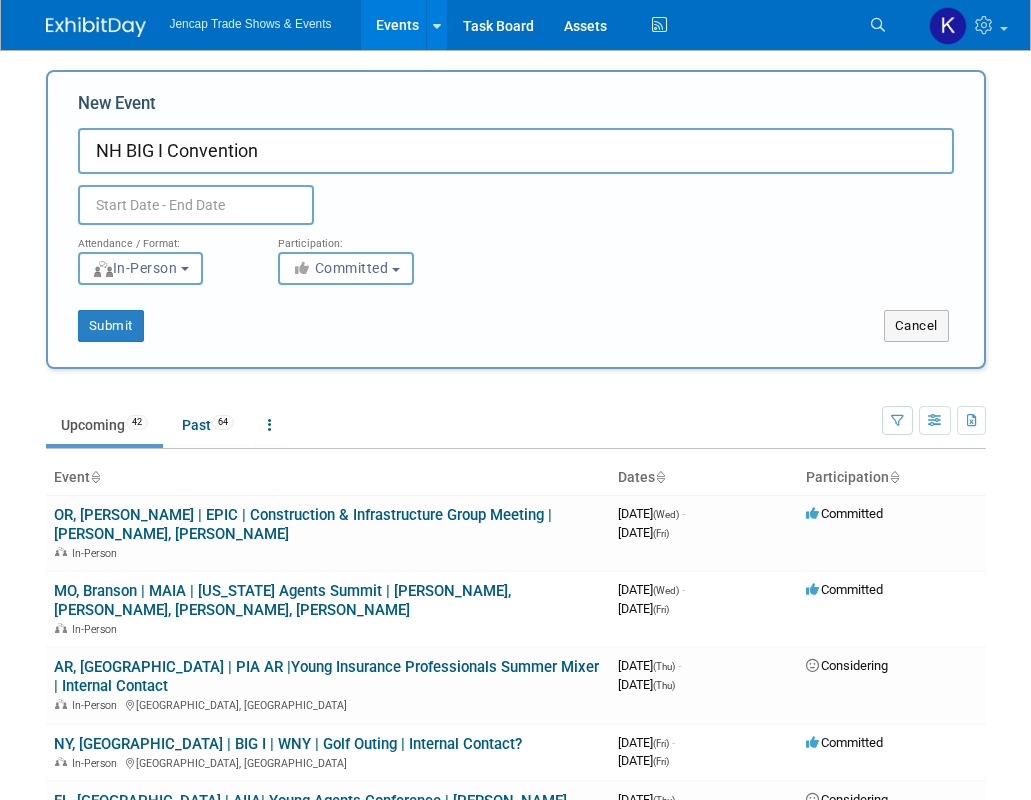 type on "NH BIG I Convention" 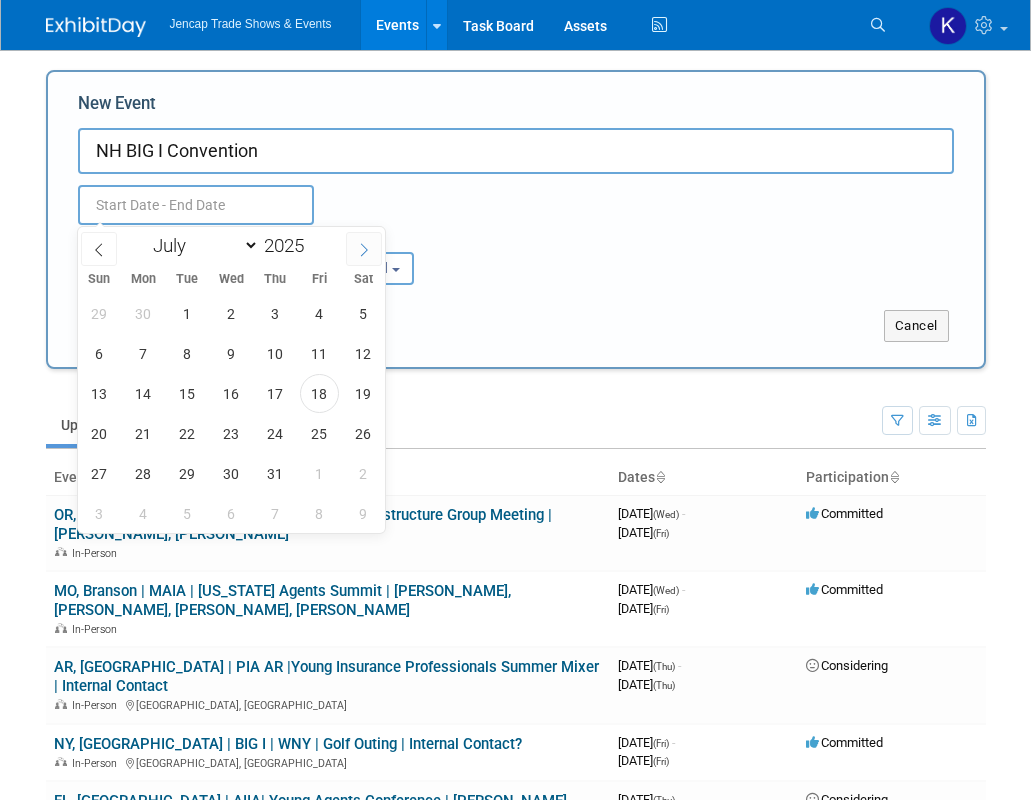 click 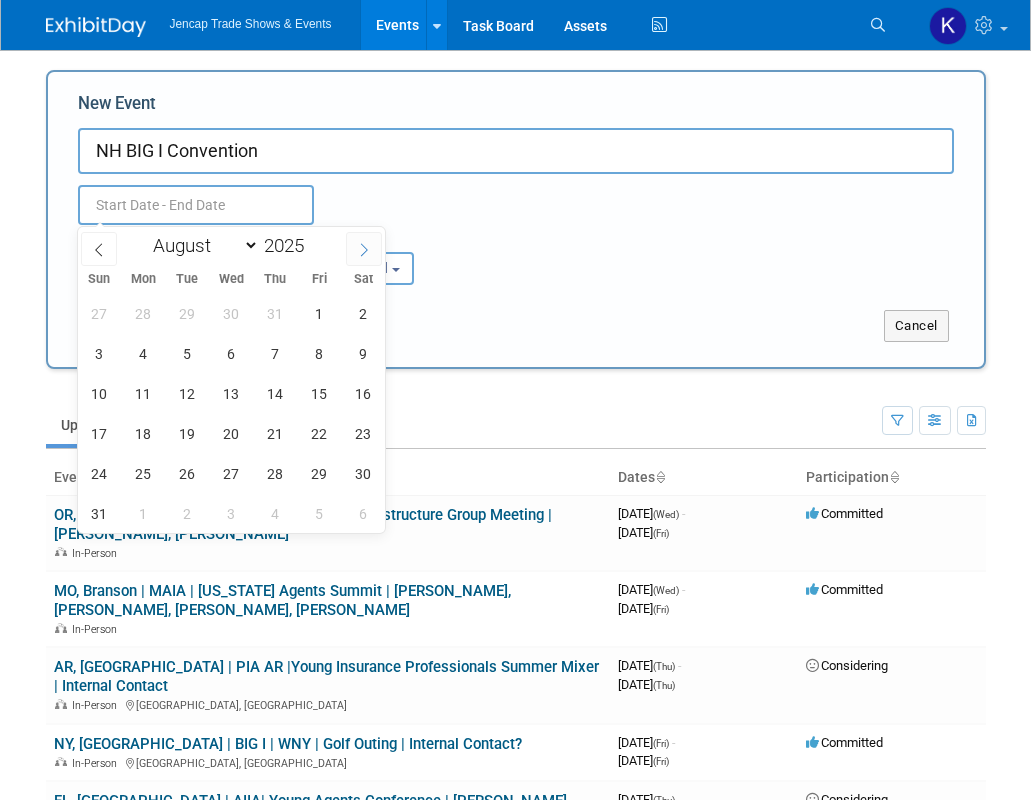 click 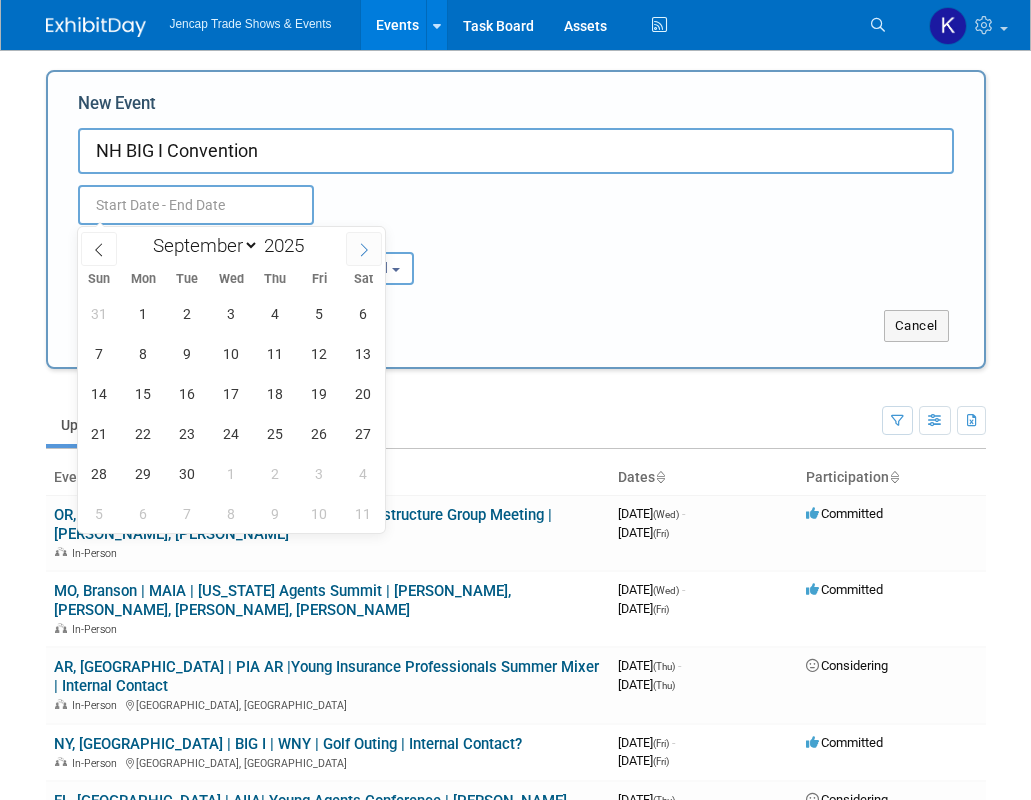 click 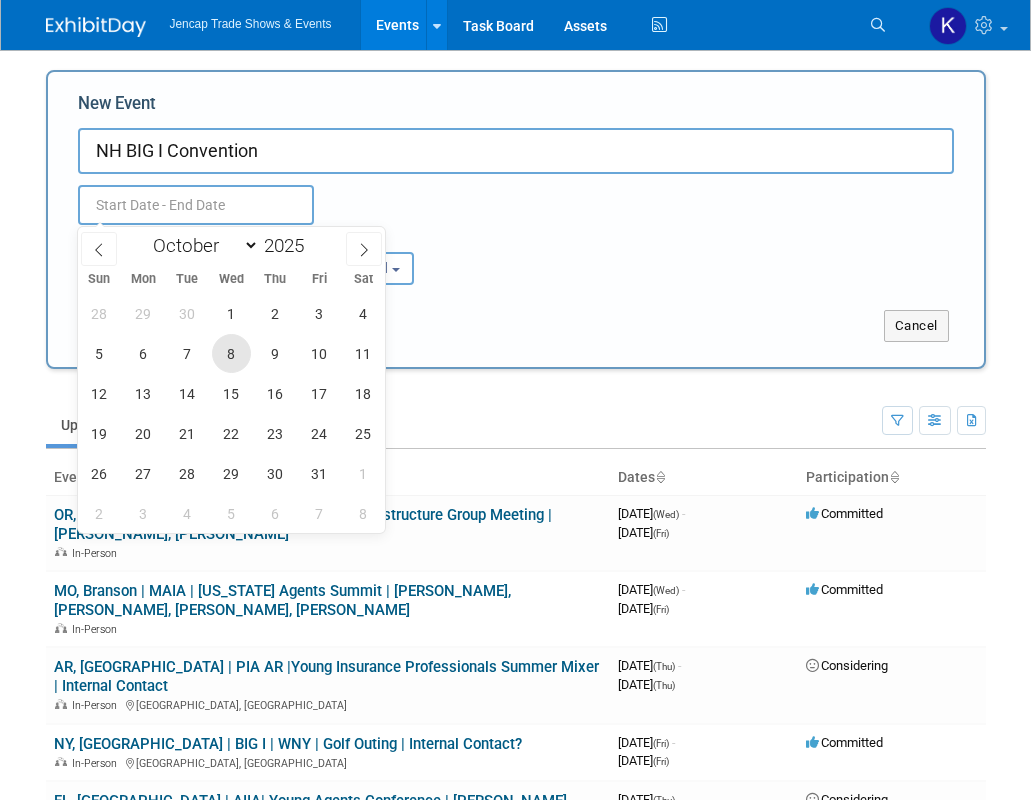 click on "8" at bounding box center (231, 353) 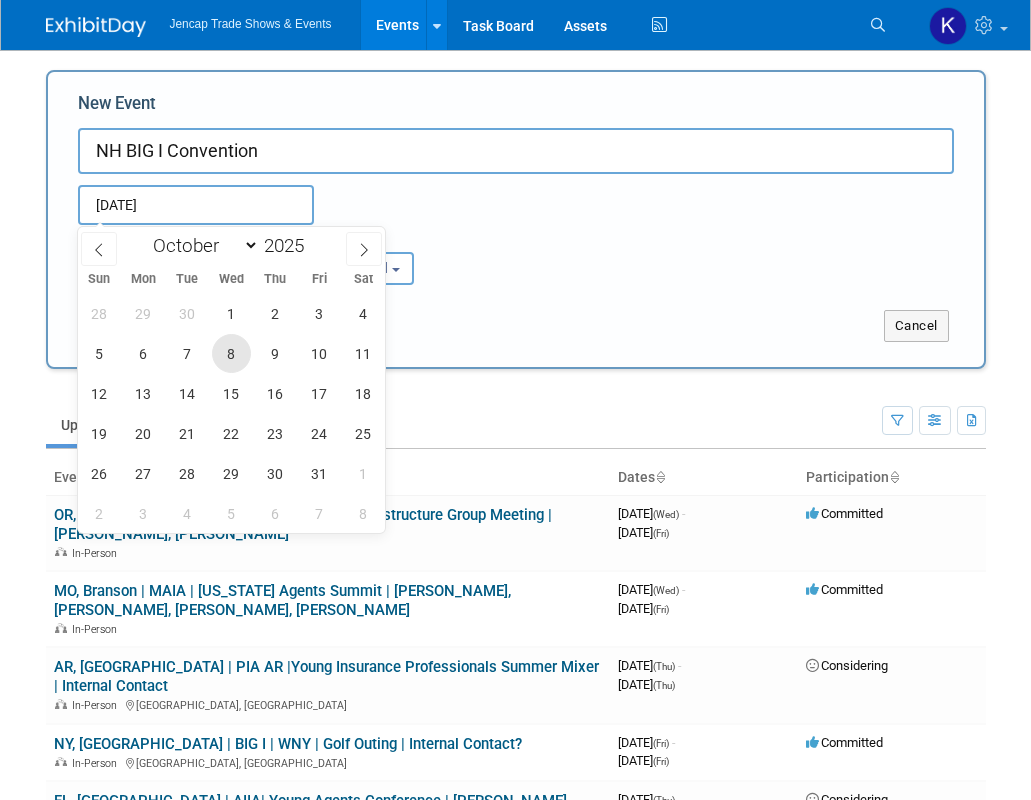 type on "Oct 8, 2025 to Oct 8, 2025" 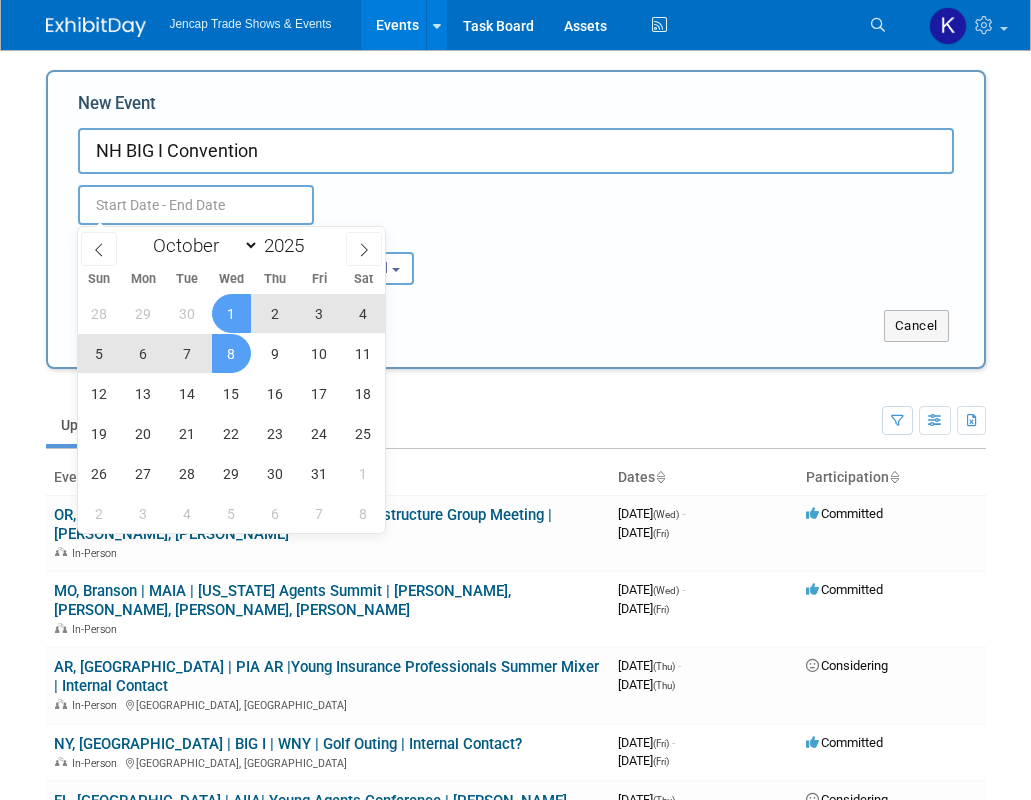 type on "Oct 8, 2025 to Oct 8, 2025" 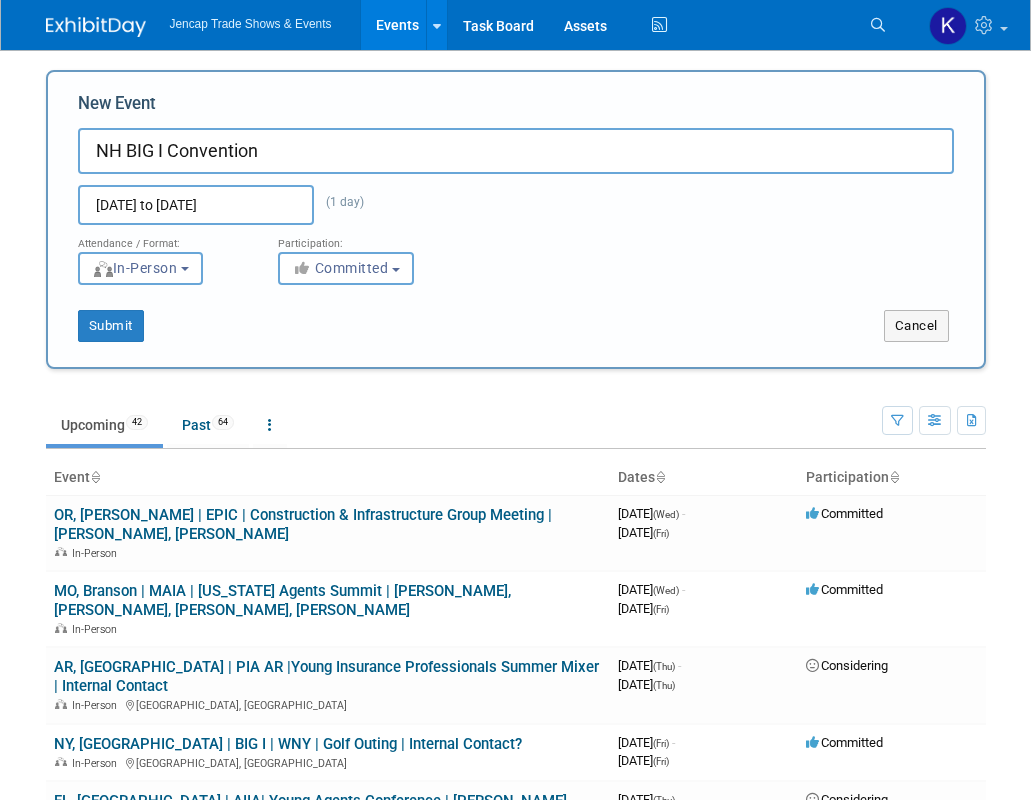 click on "Oct 8, 2025 to Oct 8, 2025
(1 day)
Duplicate Event Warning" at bounding box center (516, 199) 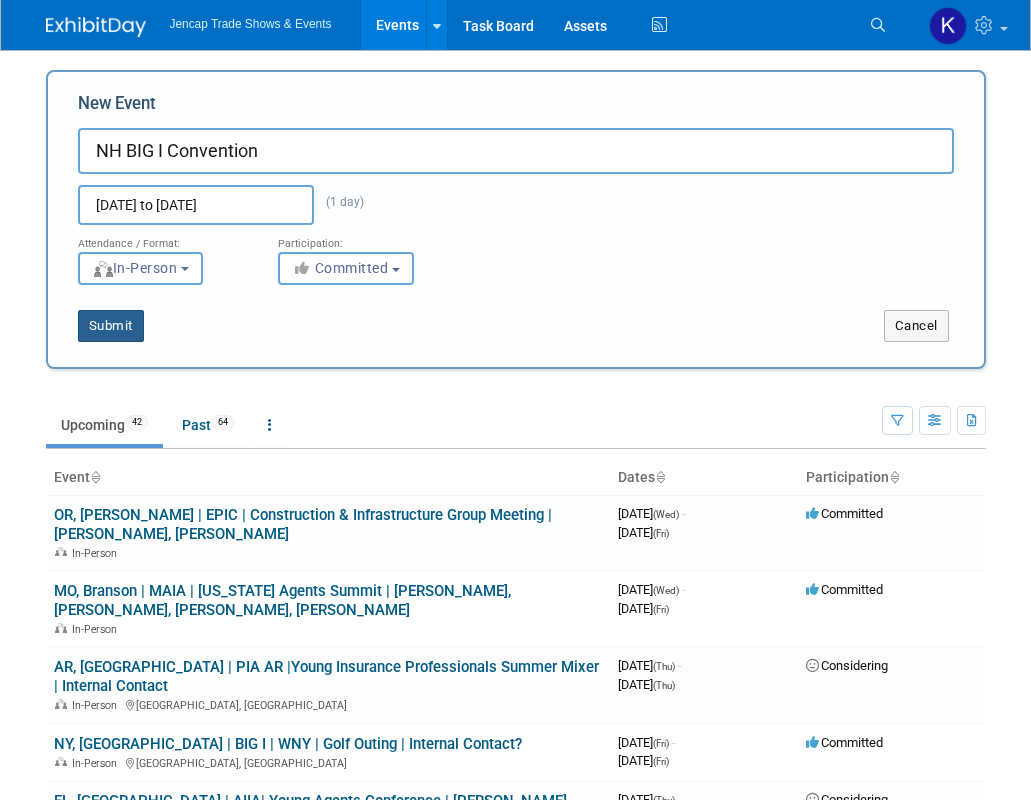 click on "Submit" at bounding box center [111, 326] 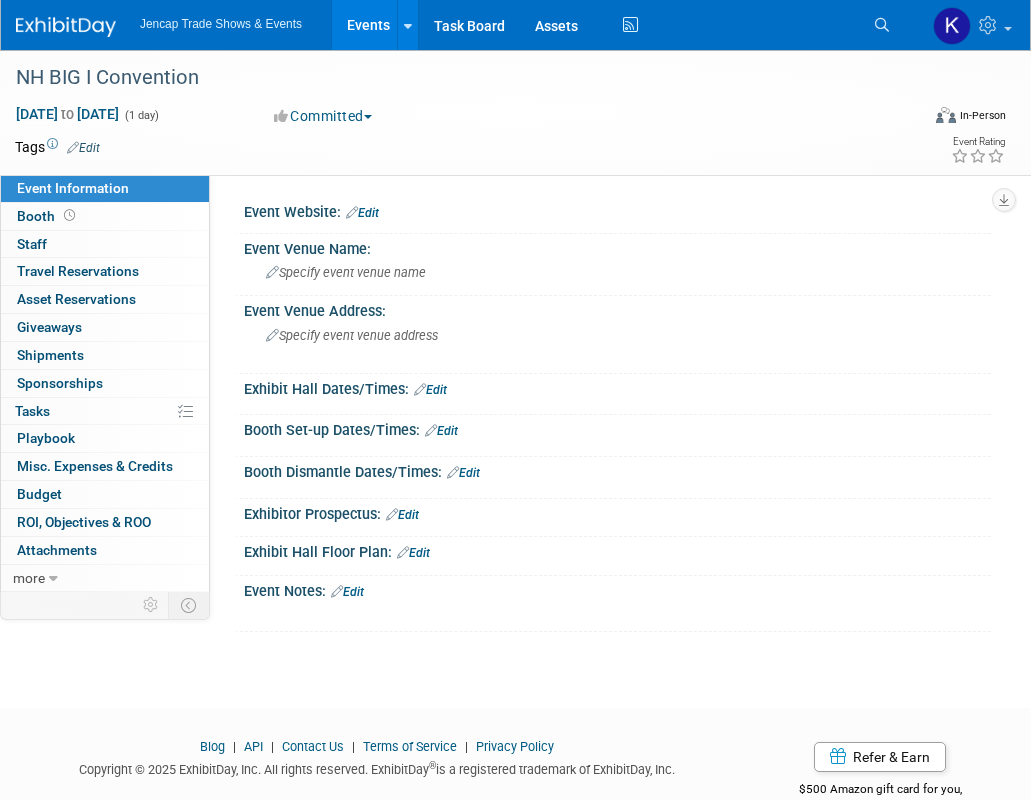 scroll, scrollTop: 0, scrollLeft: 0, axis: both 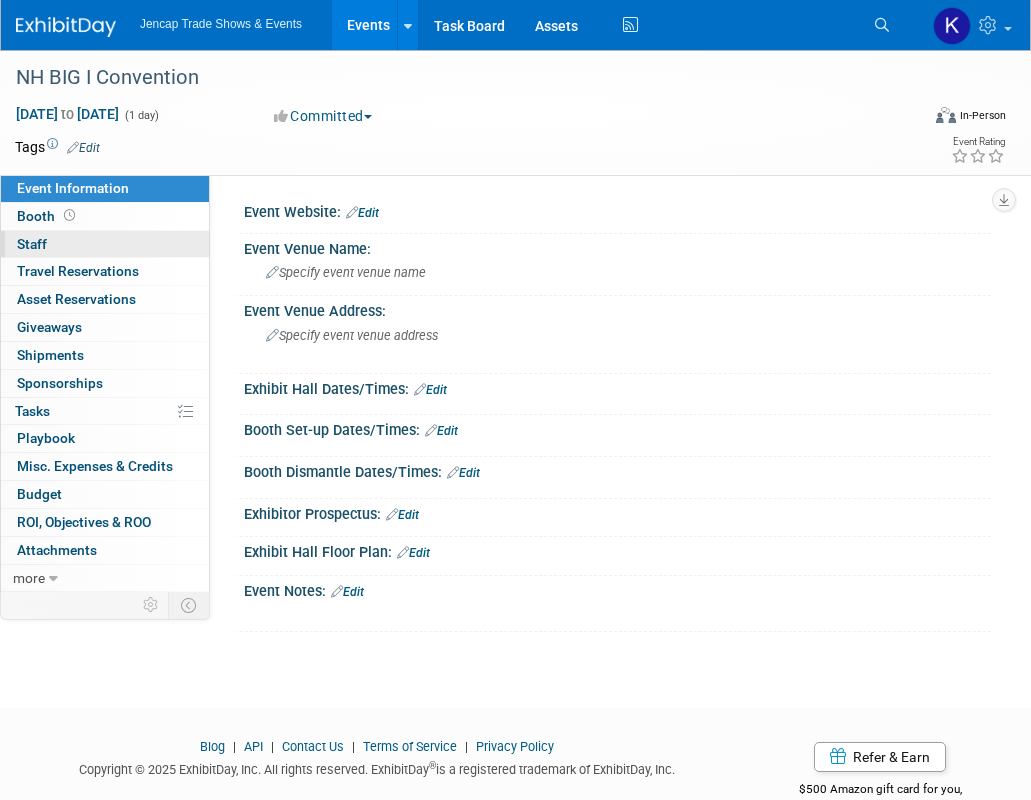 click on "0
Staff 0" at bounding box center (105, 244) 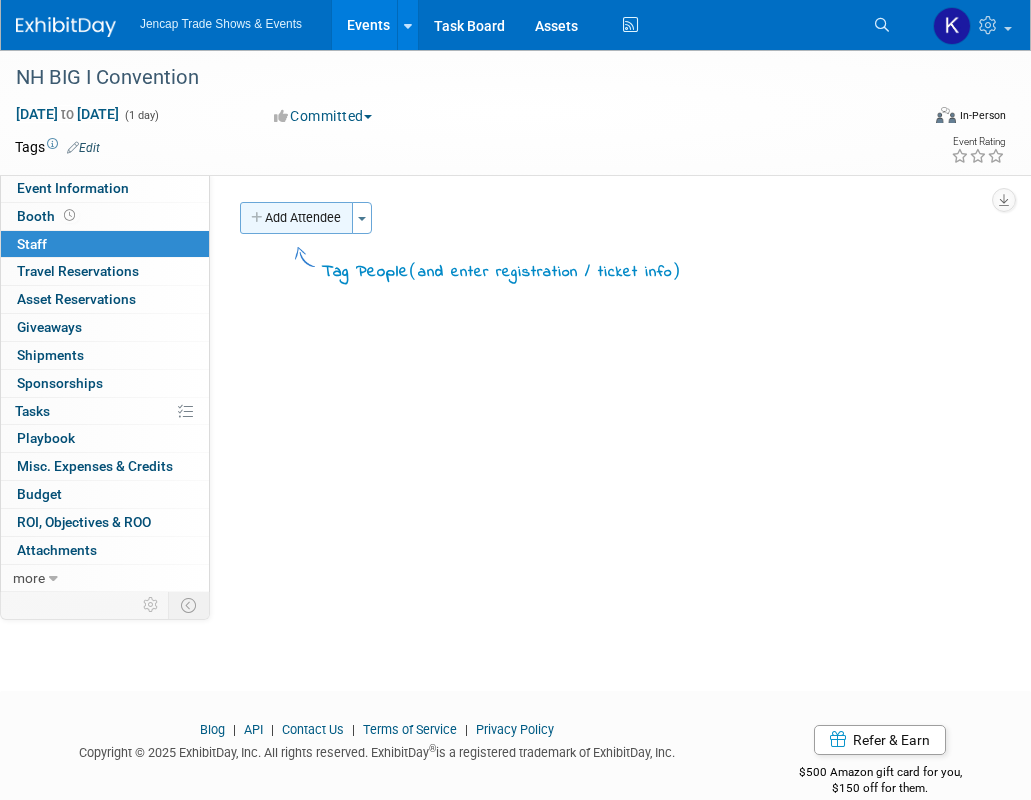 click on "Add Attendee" at bounding box center [296, 218] 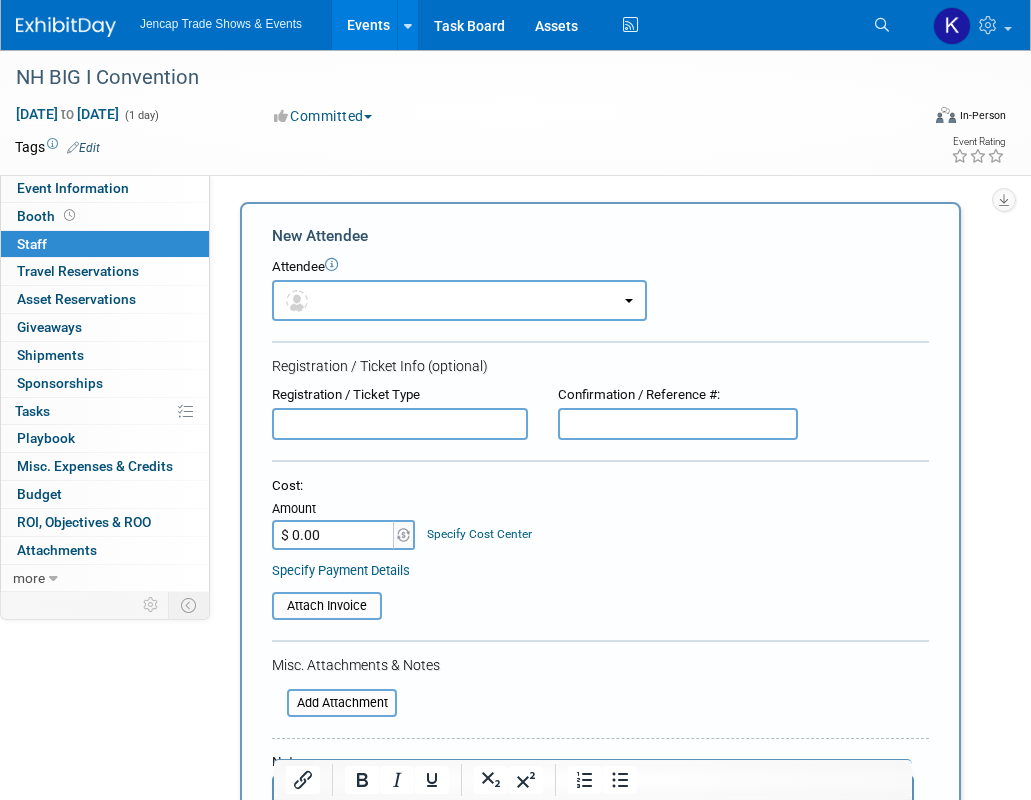scroll, scrollTop: 0, scrollLeft: 0, axis: both 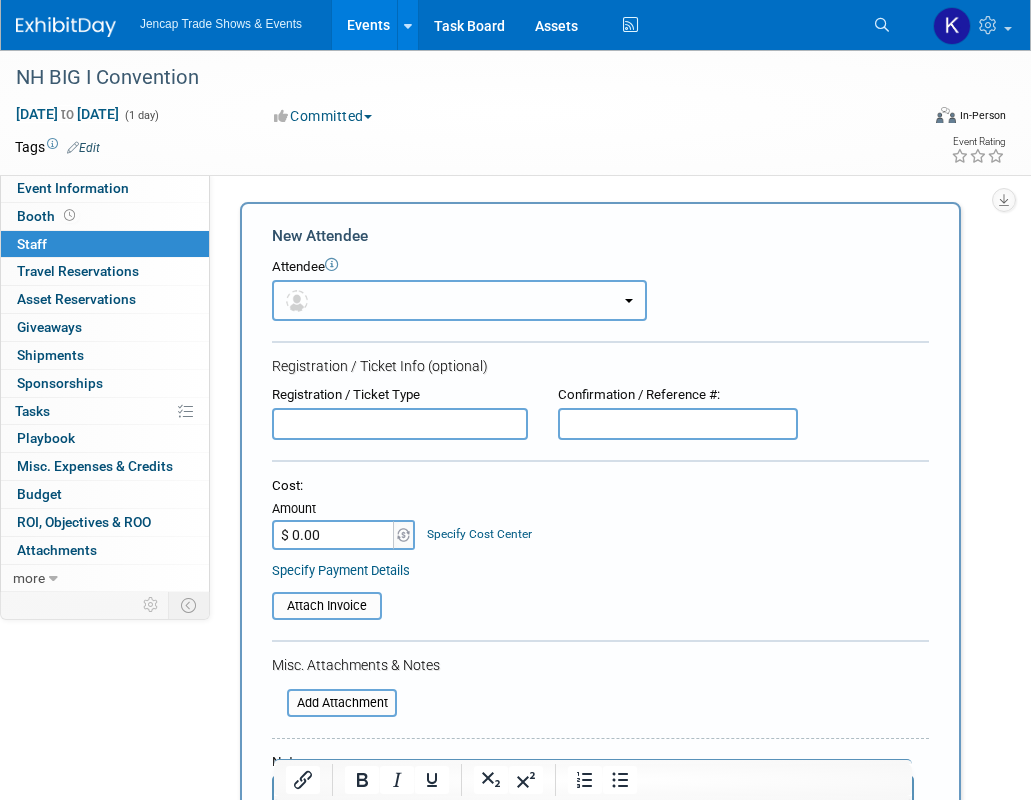 click at bounding box center [300, 300] 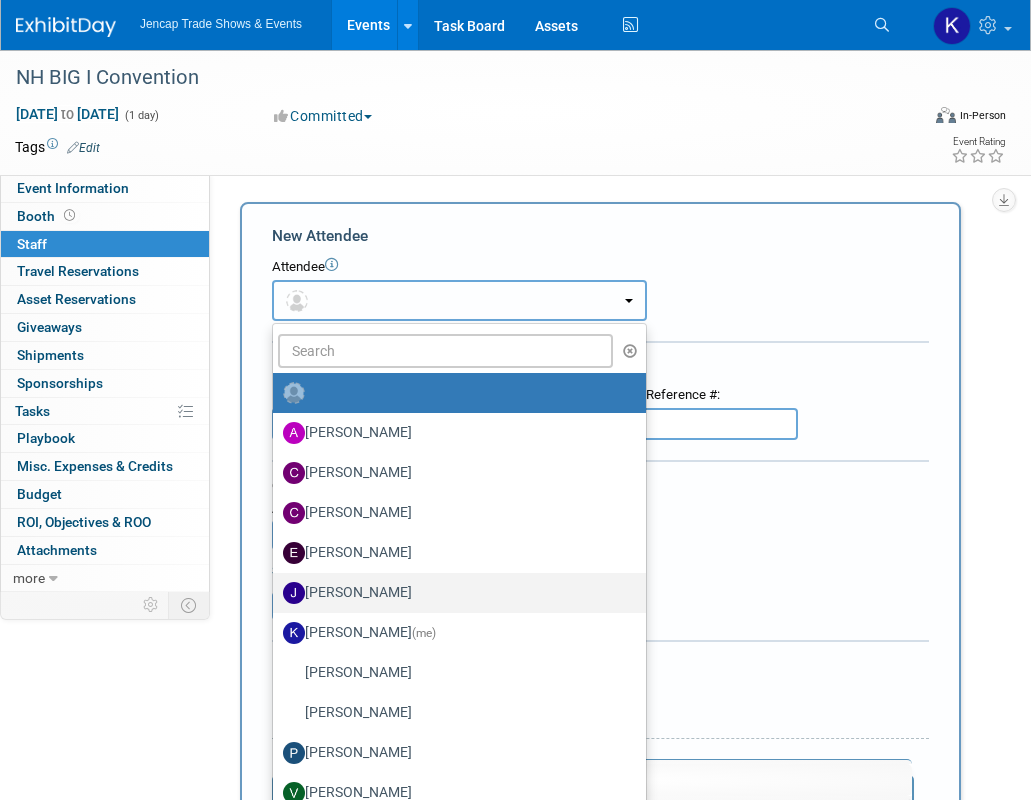 type 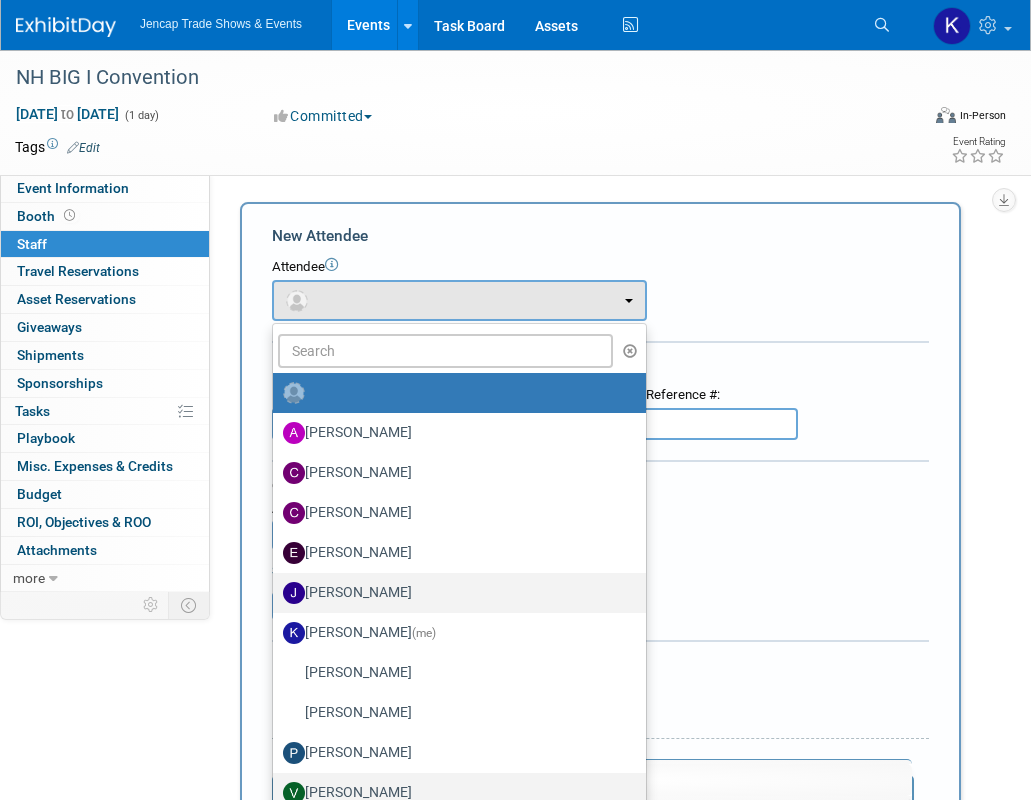 scroll, scrollTop: 13, scrollLeft: 0, axis: vertical 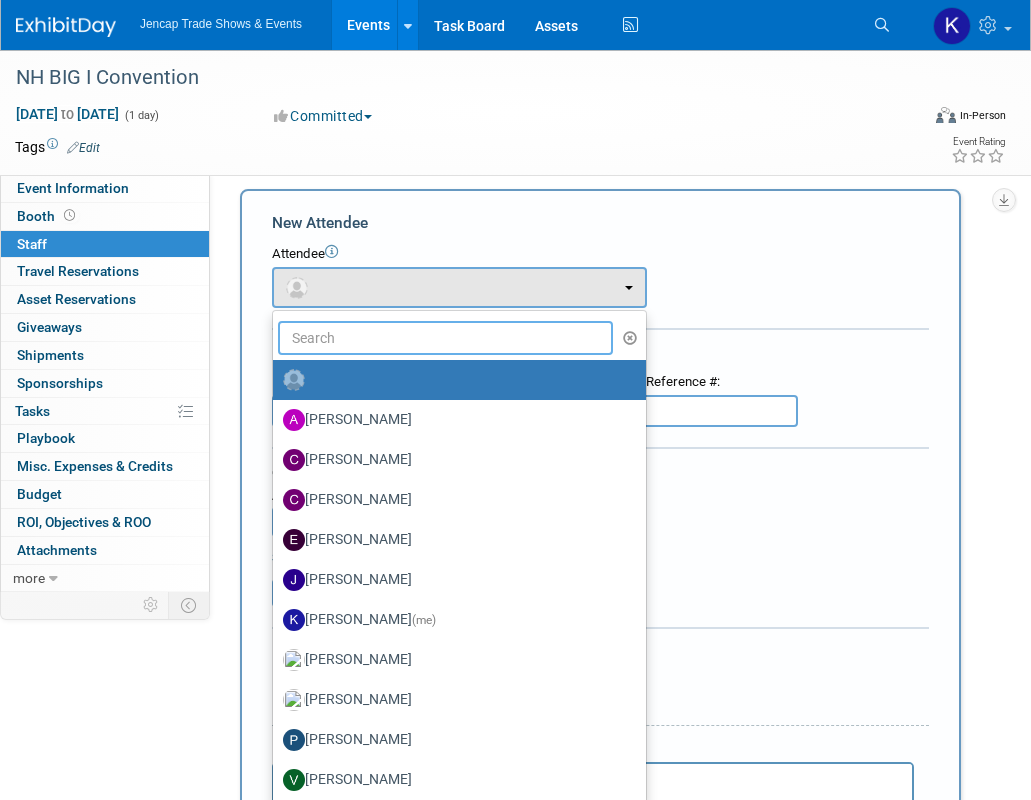 click at bounding box center [445, 338] 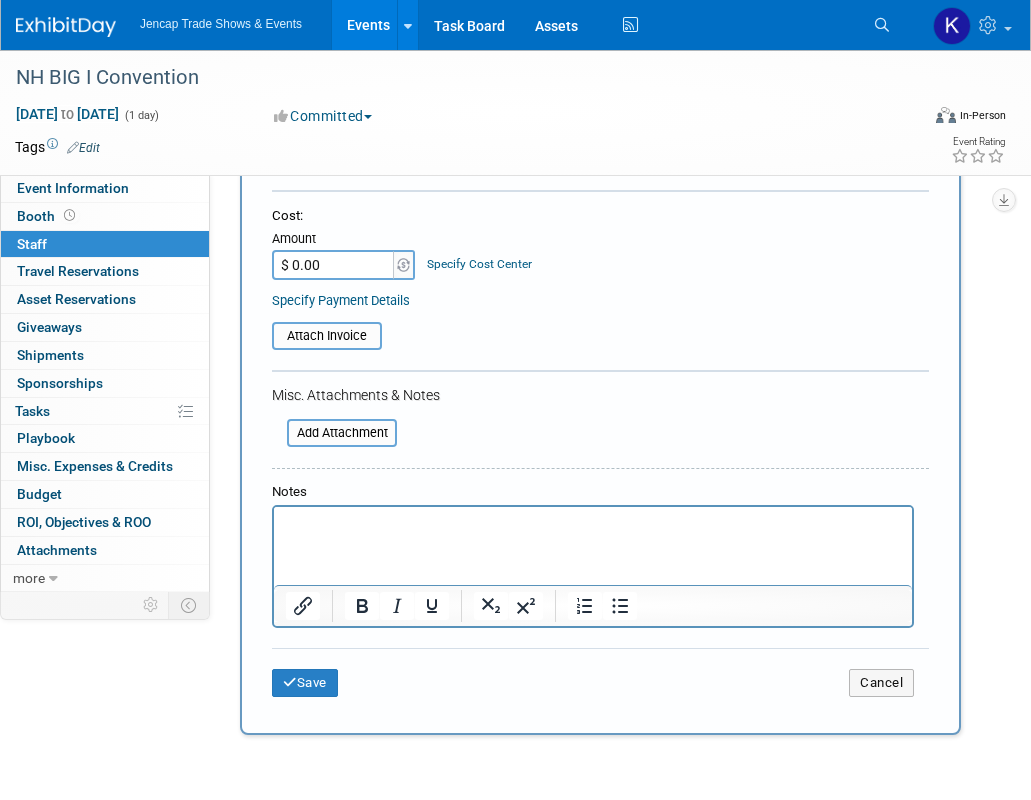 scroll, scrollTop: 274, scrollLeft: 0, axis: vertical 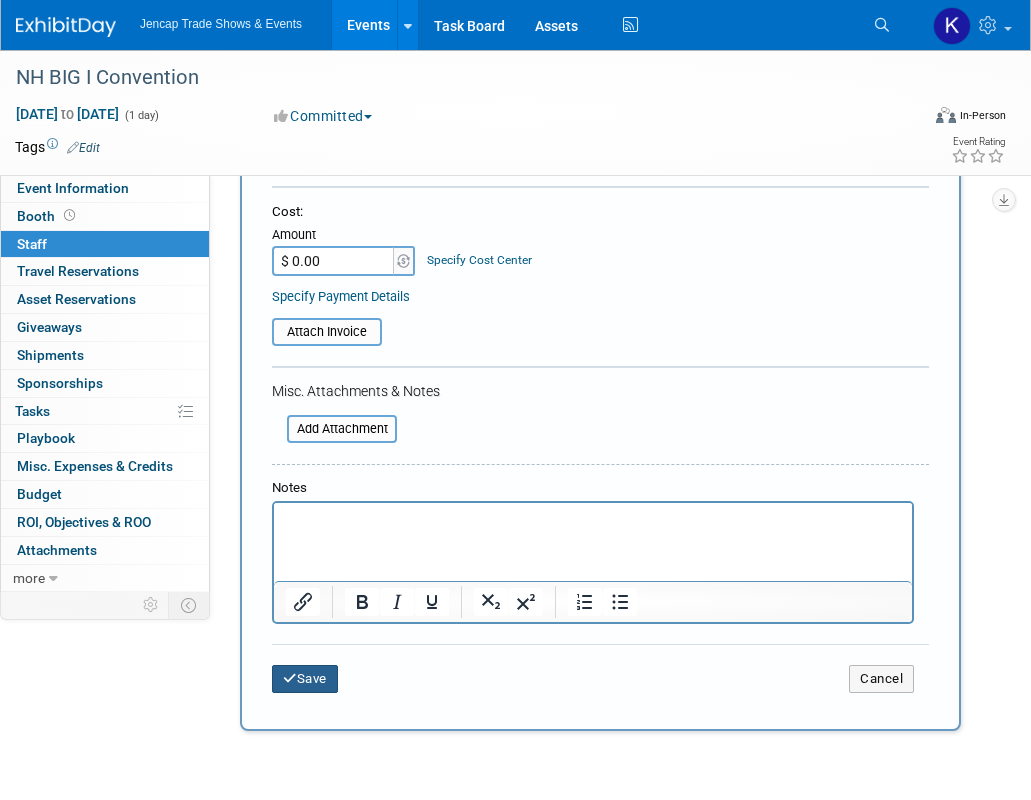 type on "Tony O'Donnell" 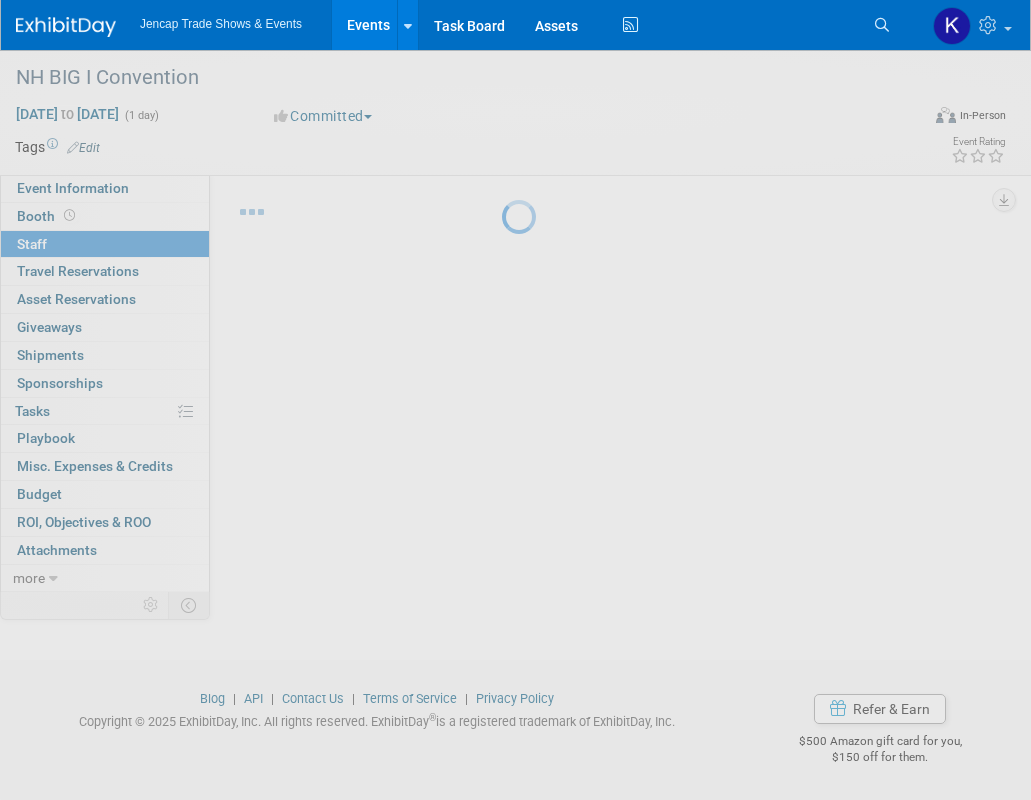 scroll, scrollTop: 31, scrollLeft: 0, axis: vertical 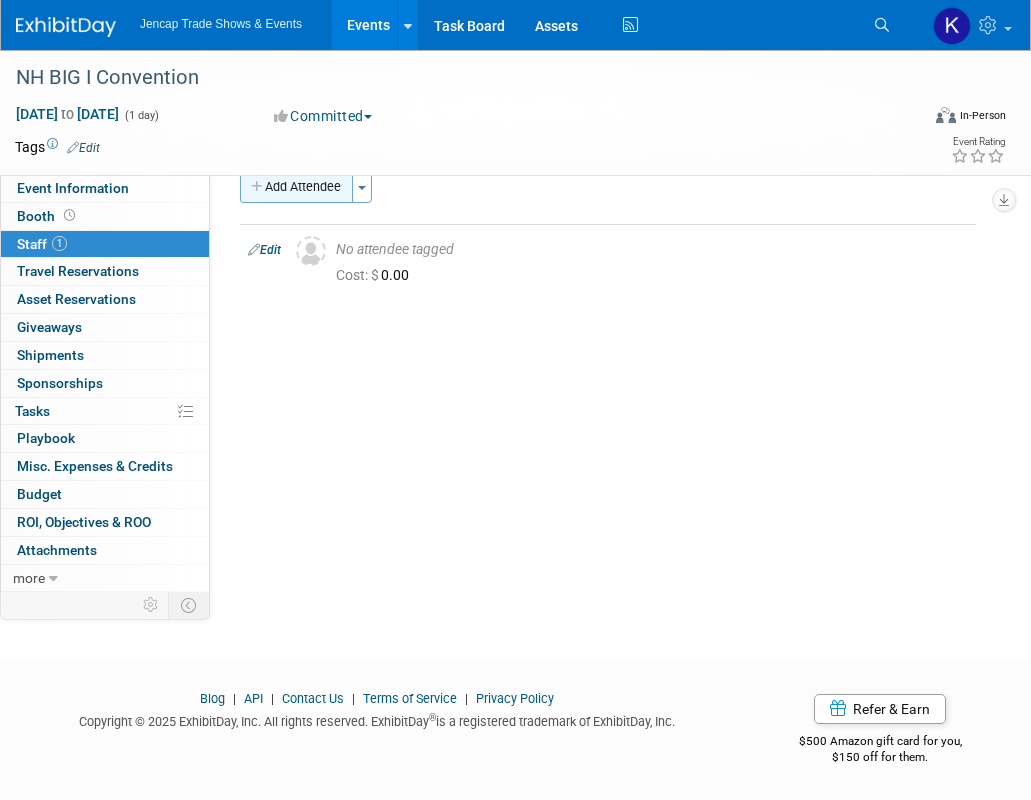 click on "Add Attendee" at bounding box center (296, 187) 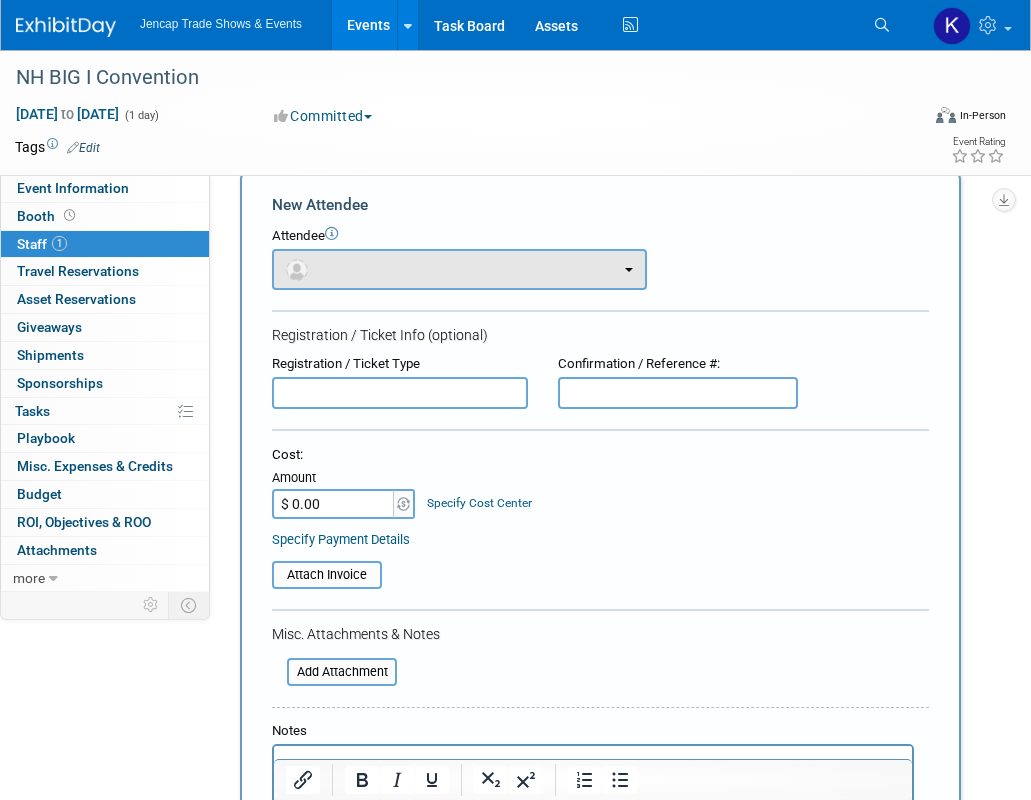 scroll, scrollTop: 0, scrollLeft: 0, axis: both 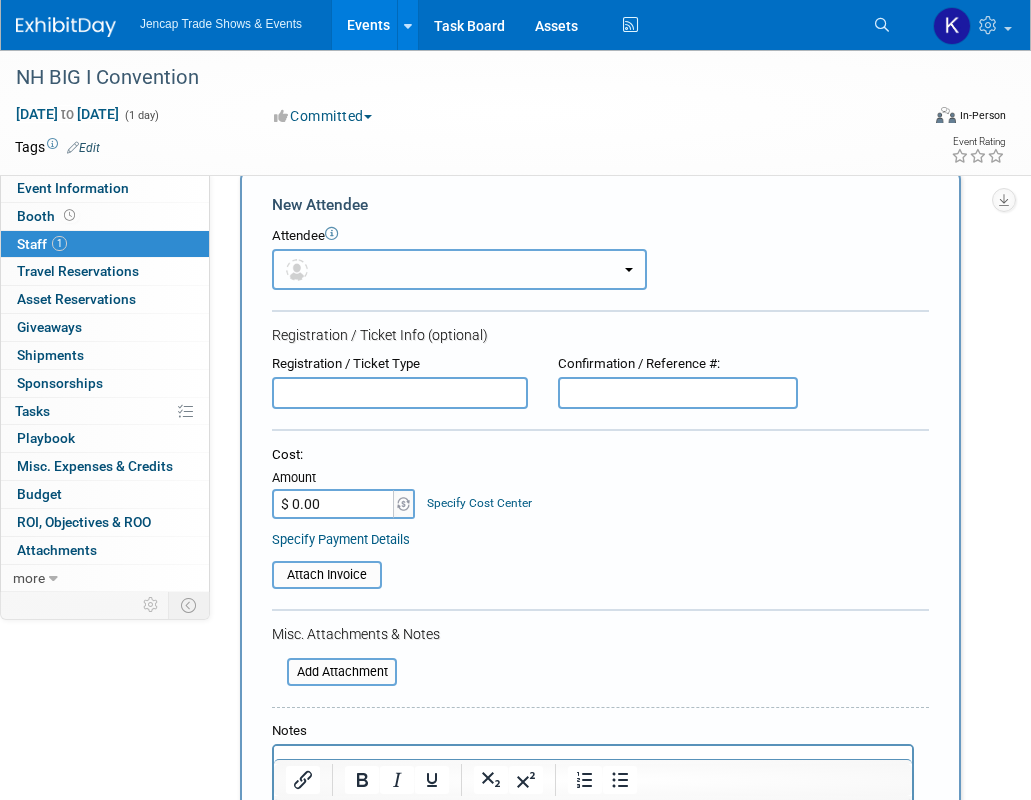 click at bounding box center [300, 269] 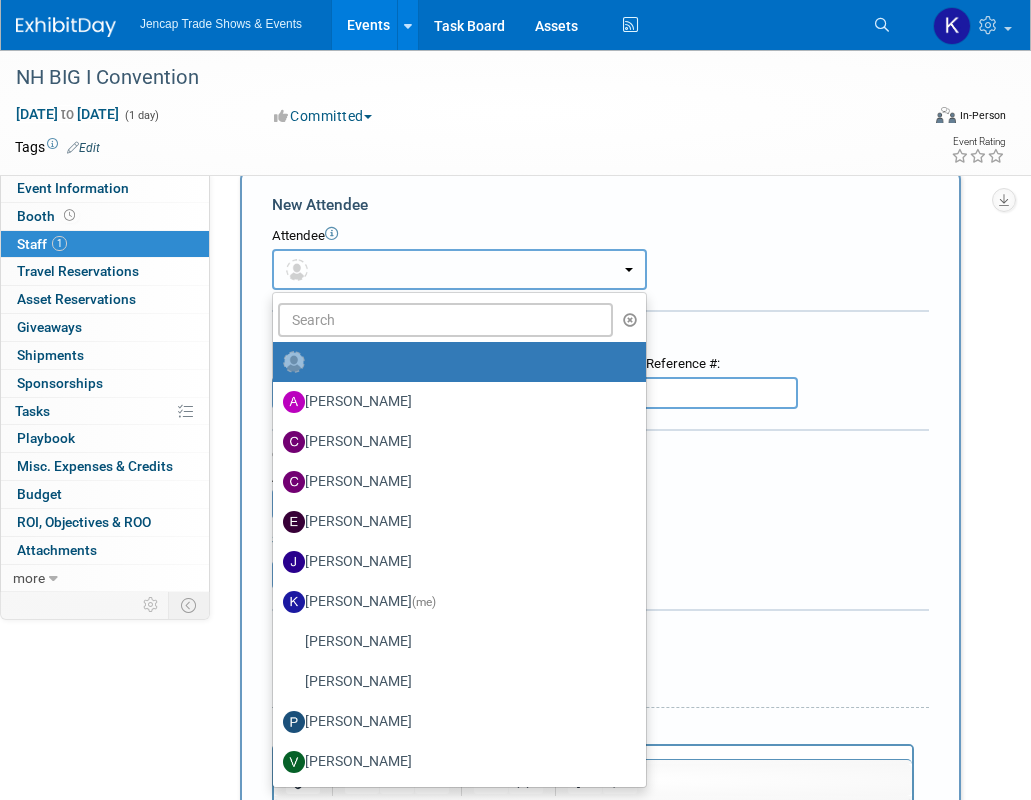 type 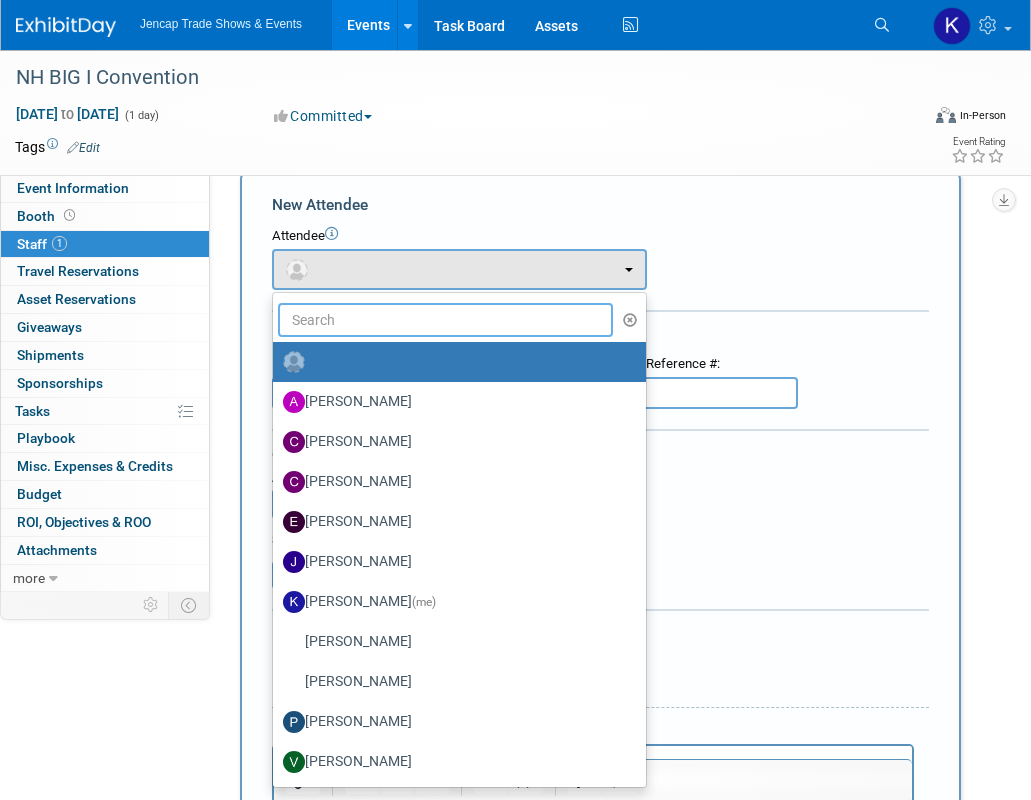 click at bounding box center [445, 320] 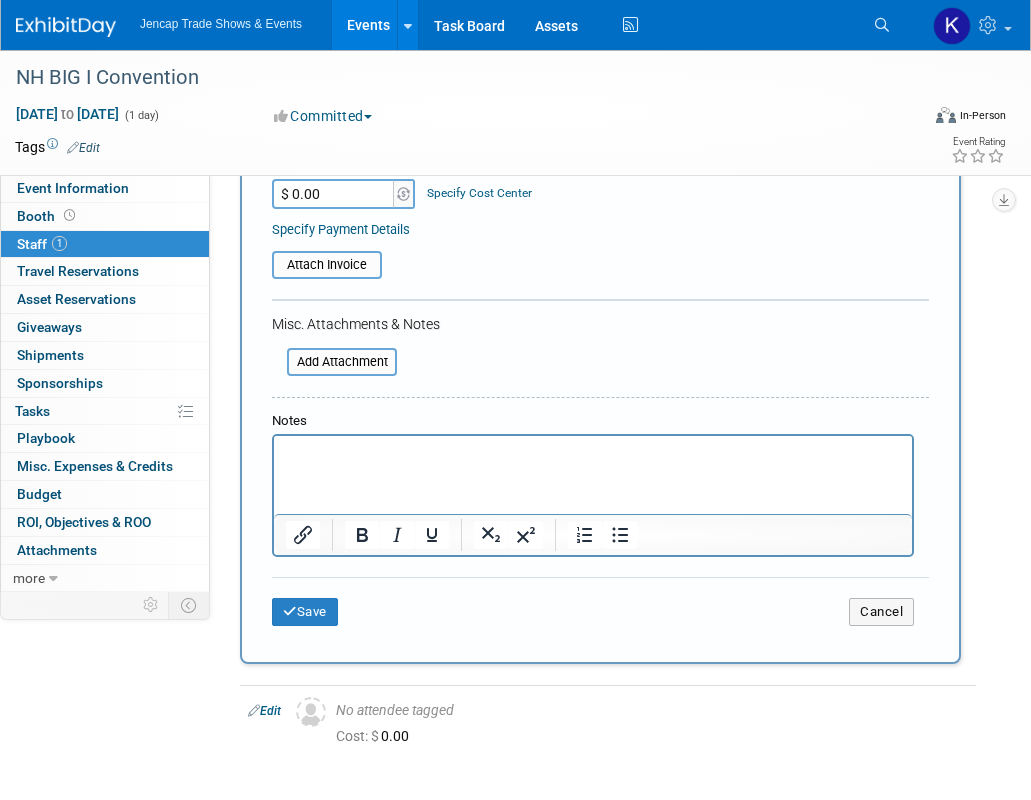 scroll, scrollTop: 339, scrollLeft: 0, axis: vertical 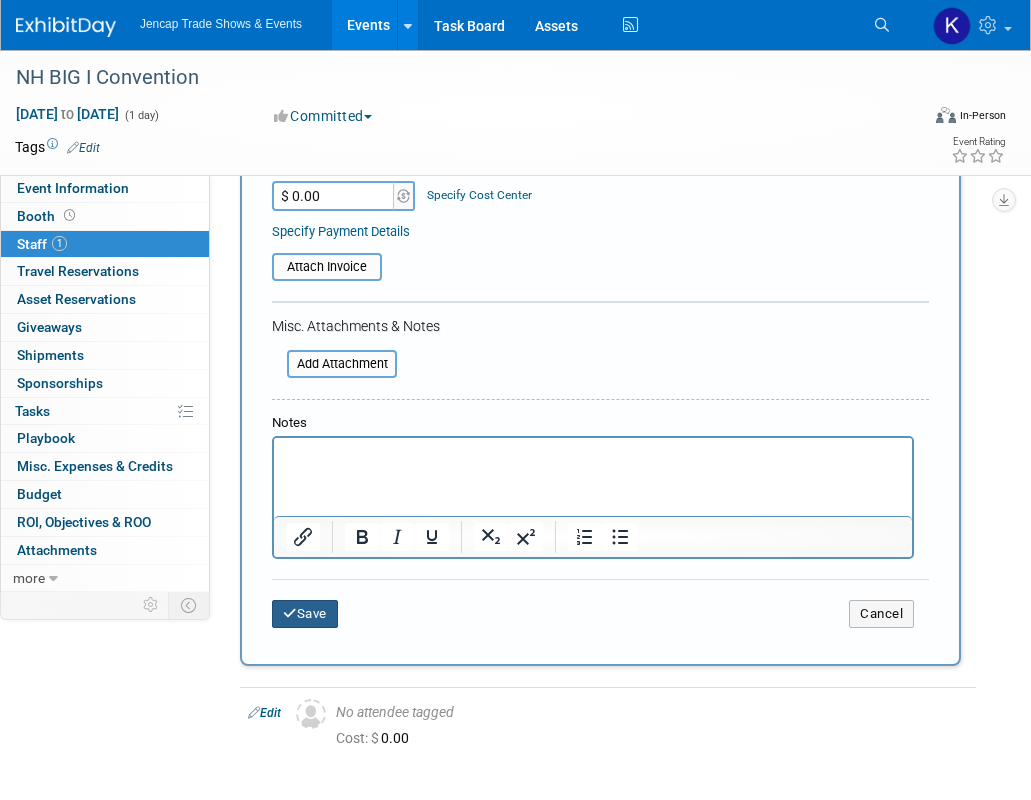 type on "Phil McGiinis" 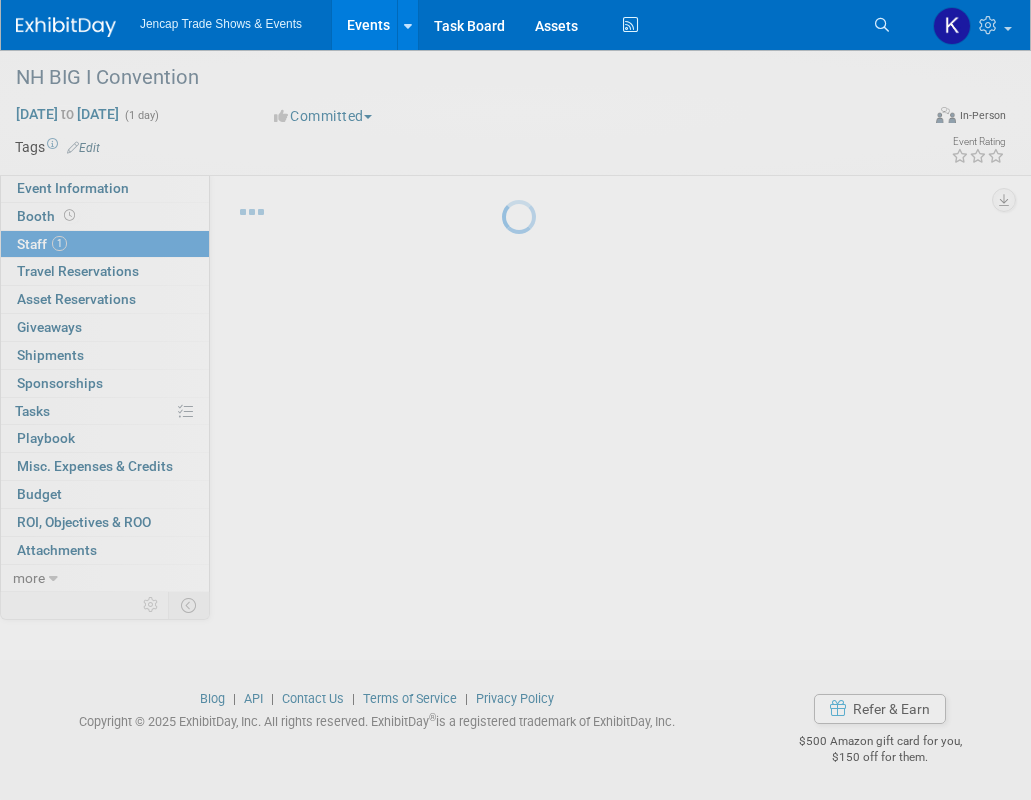 scroll, scrollTop: 31, scrollLeft: 0, axis: vertical 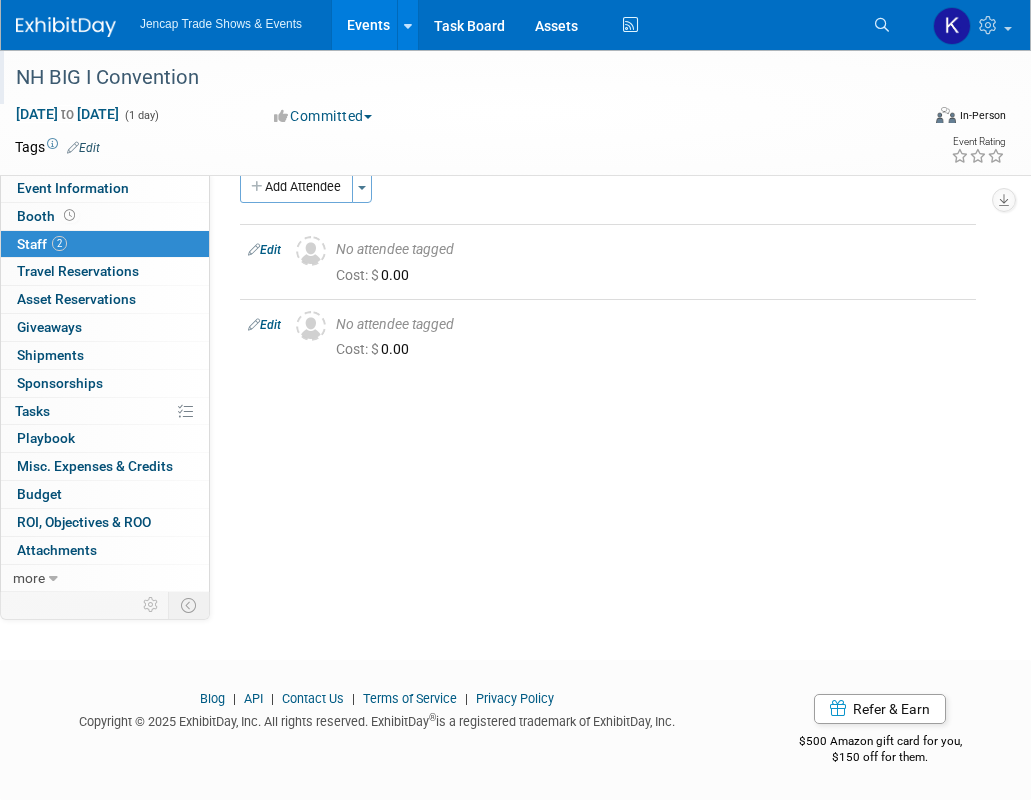 click on "NH BIG I Convention" at bounding box center (458, 78) 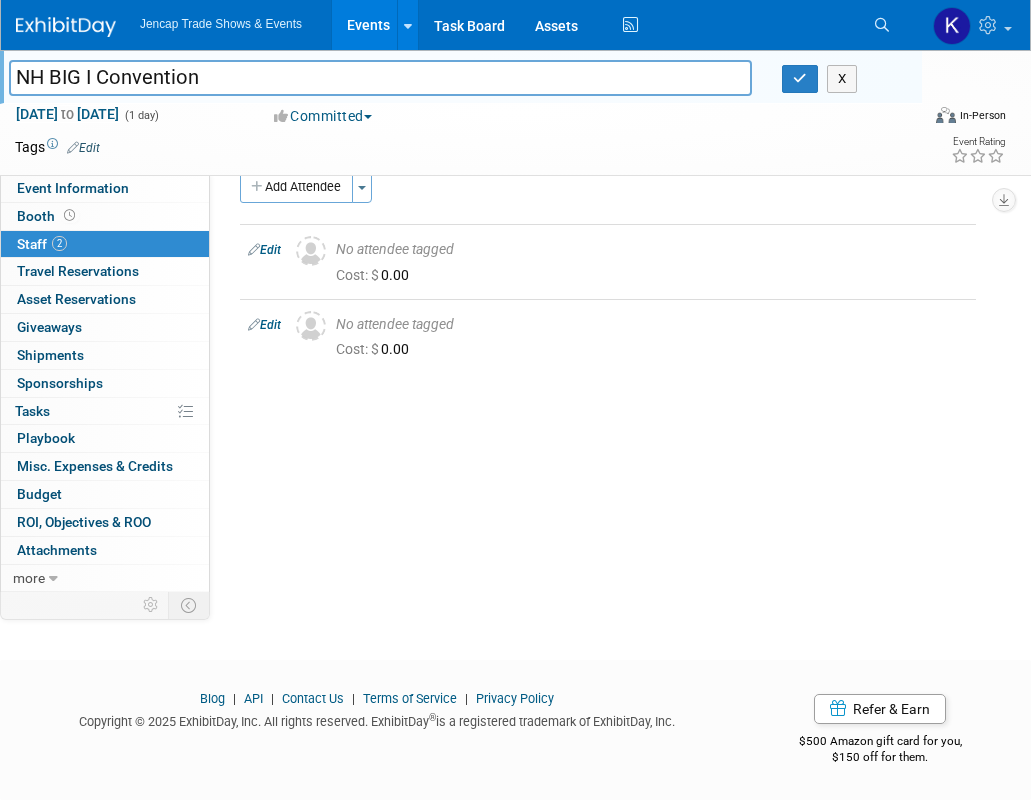 click on "NH BIG I Convention" at bounding box center (380, 77) 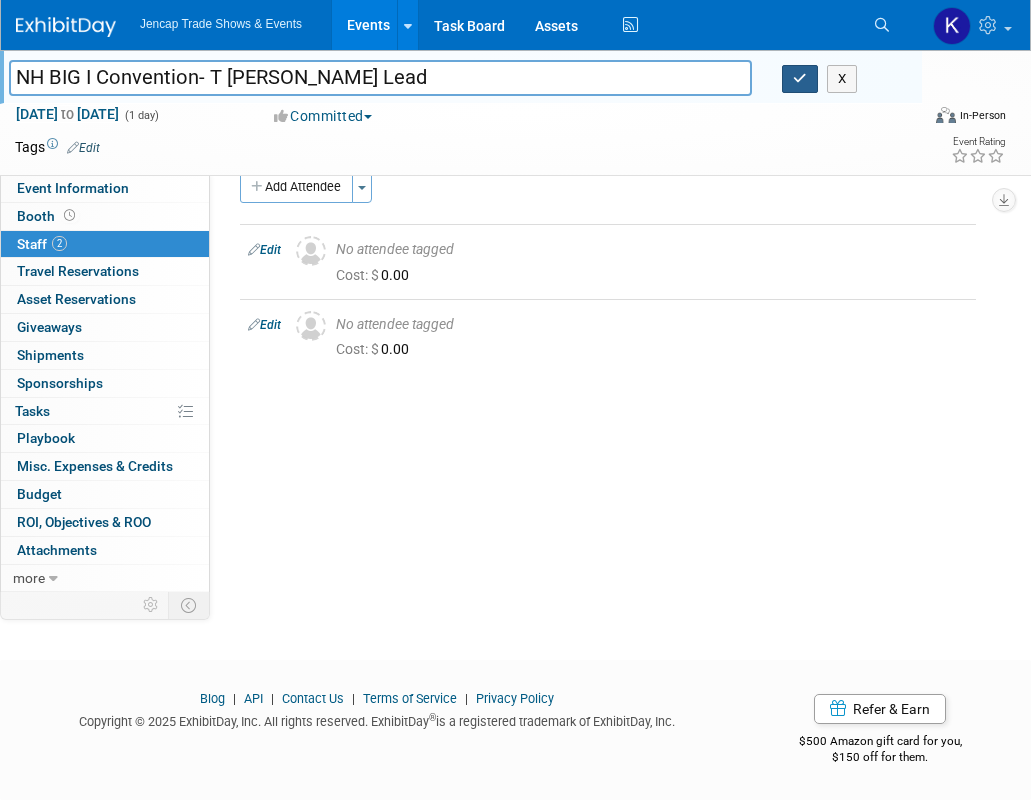 type on "NH BIG I Convention- T [PERSON_NAME] Lead" 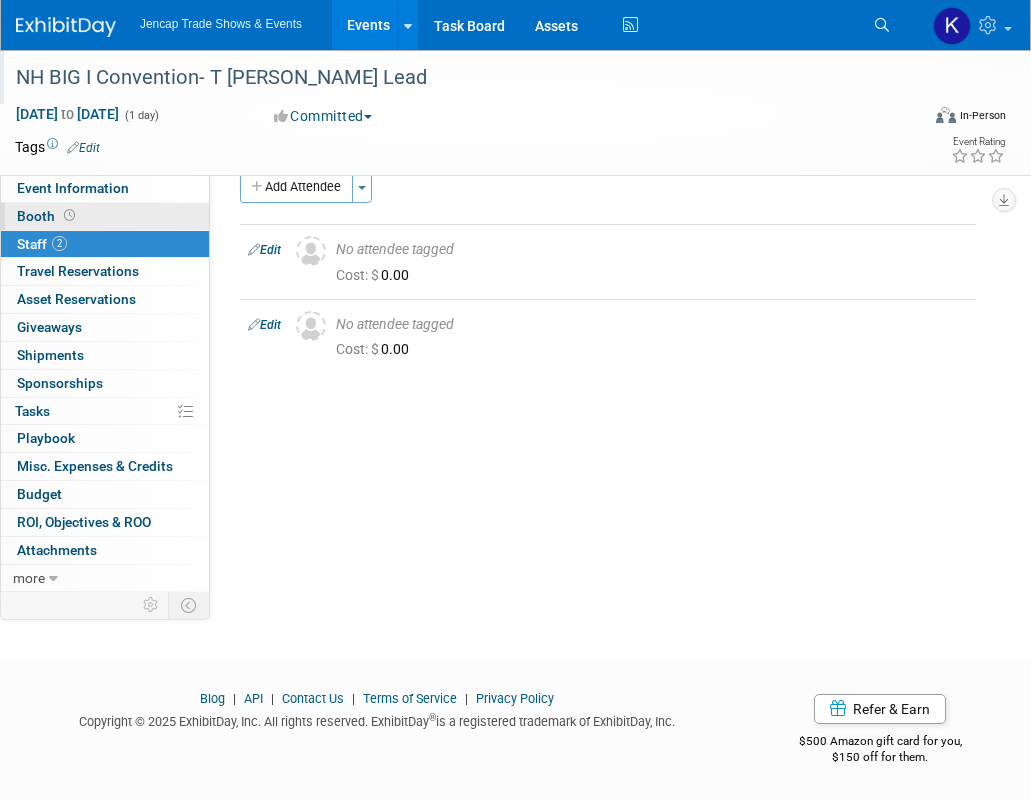 click on "Booth" at bounding box center (105, 216) 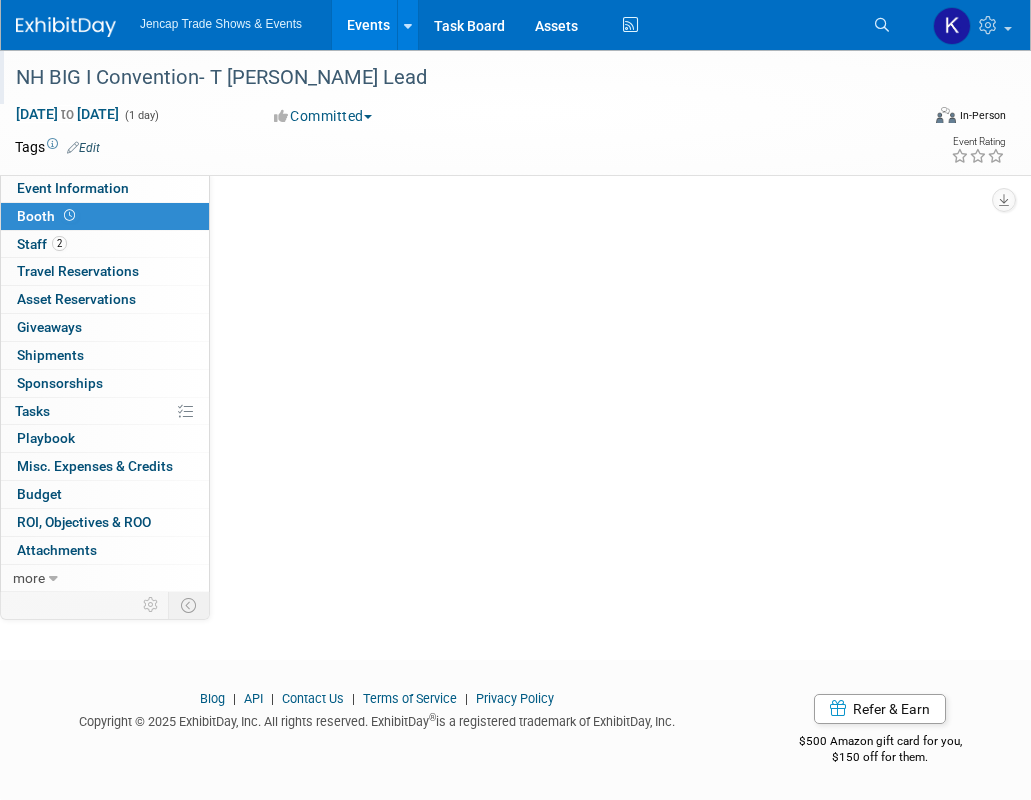 scroll, scrollTop: 0, scrollLeft: 0, axis: both 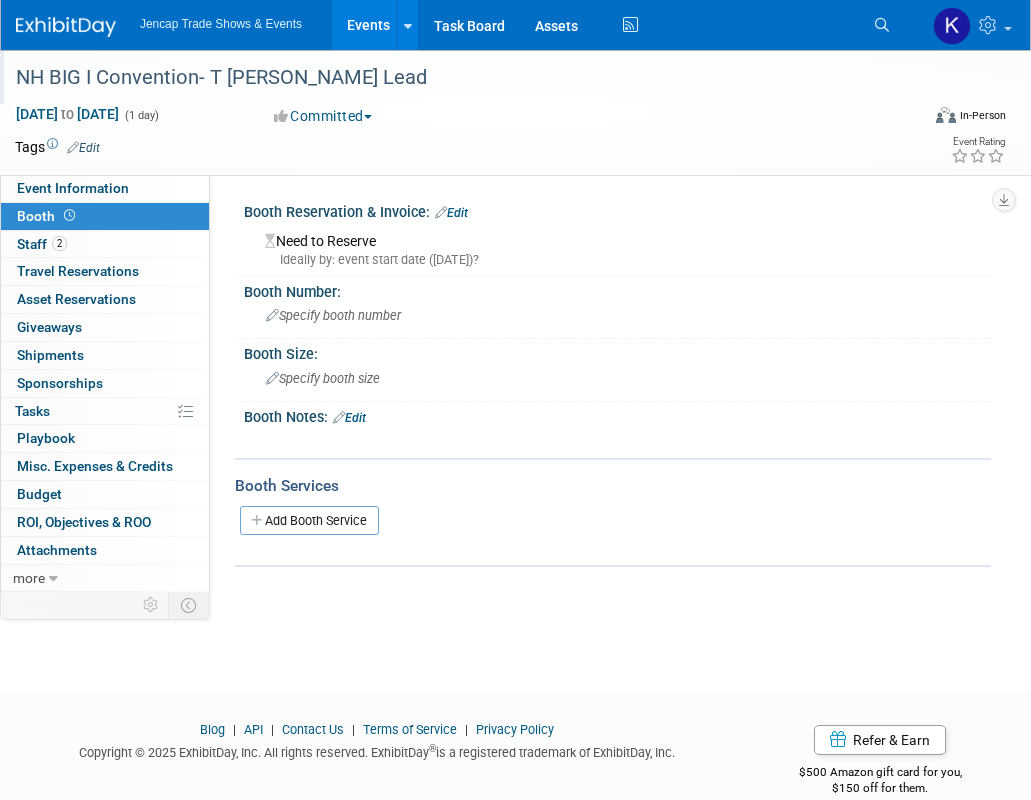 click on "Events" at bounding box center (368, 25) 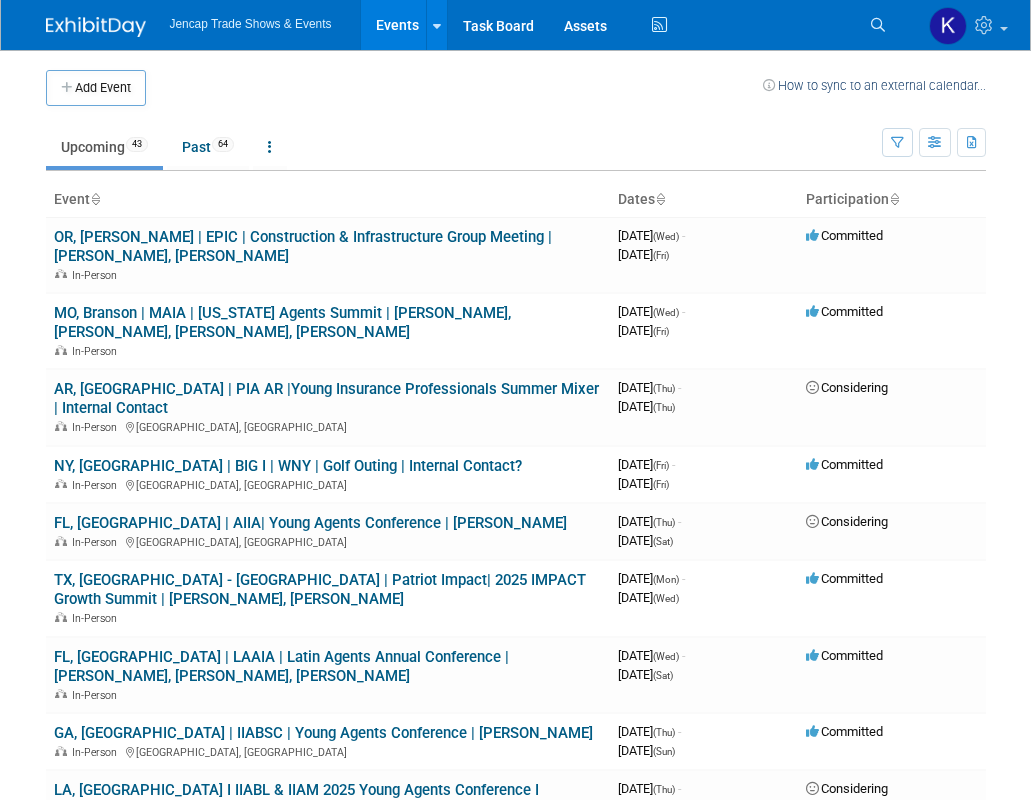 scroll, scrollTop: 0, scrollLeft: 0, axis: both 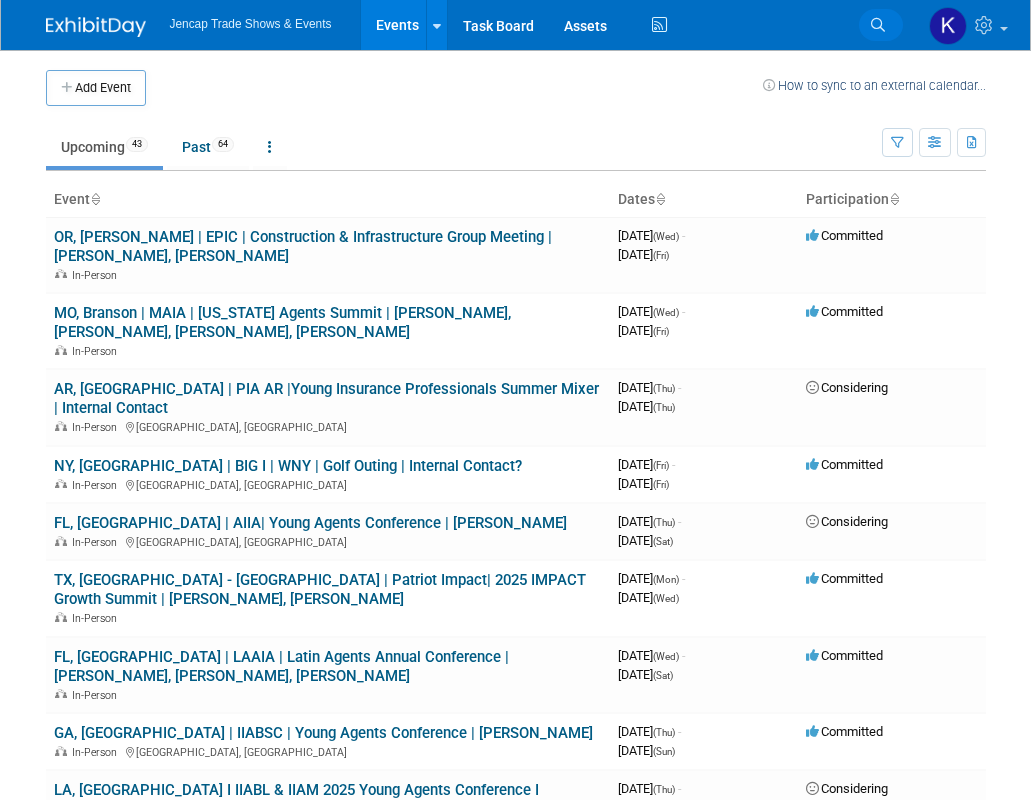 click at bounding box center (878, 25) 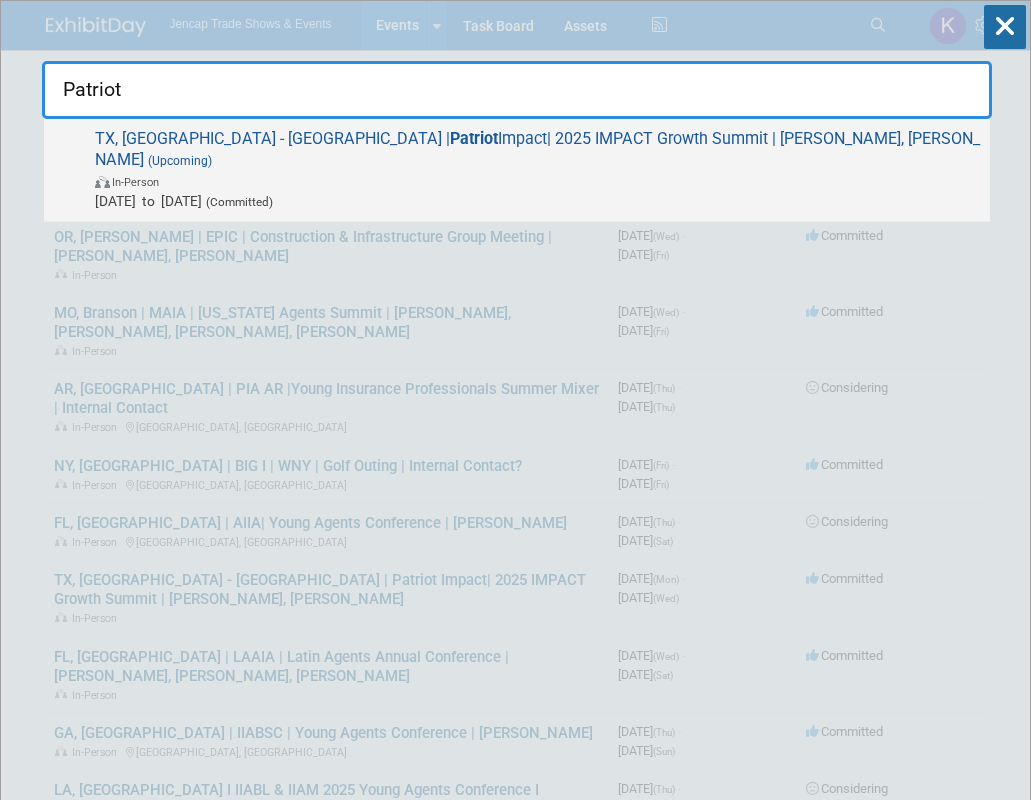 type on "Patriot" 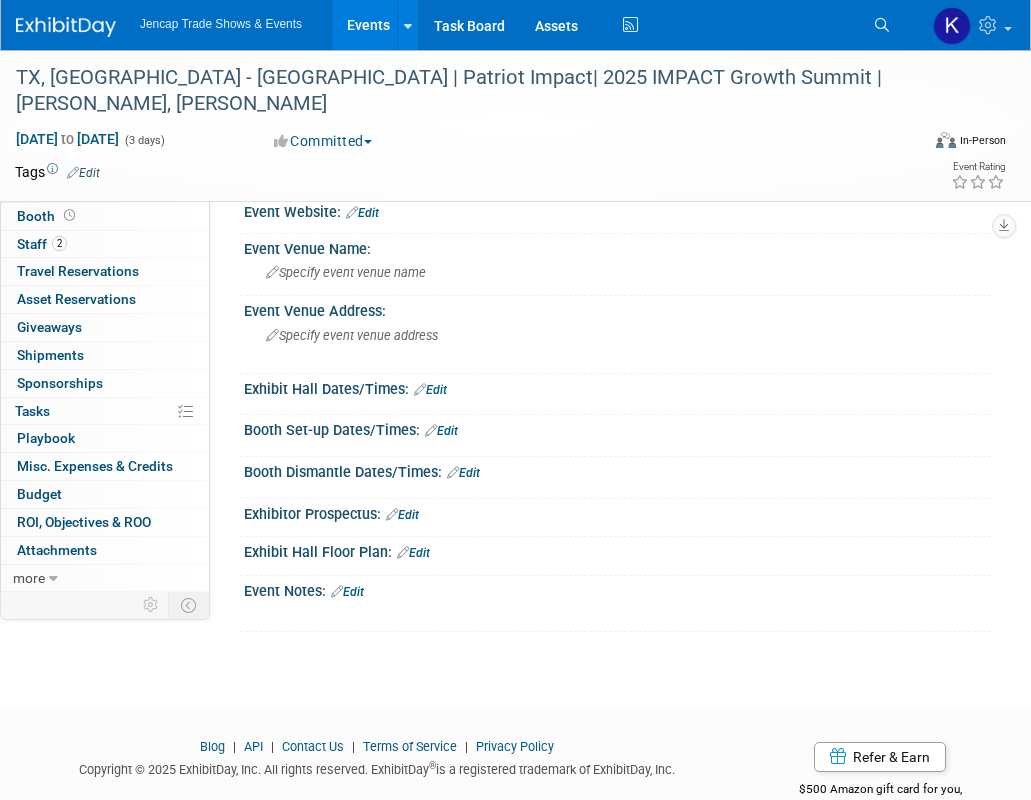 scroll, scrollTop: 0, scrollLeft: 0, axis: both 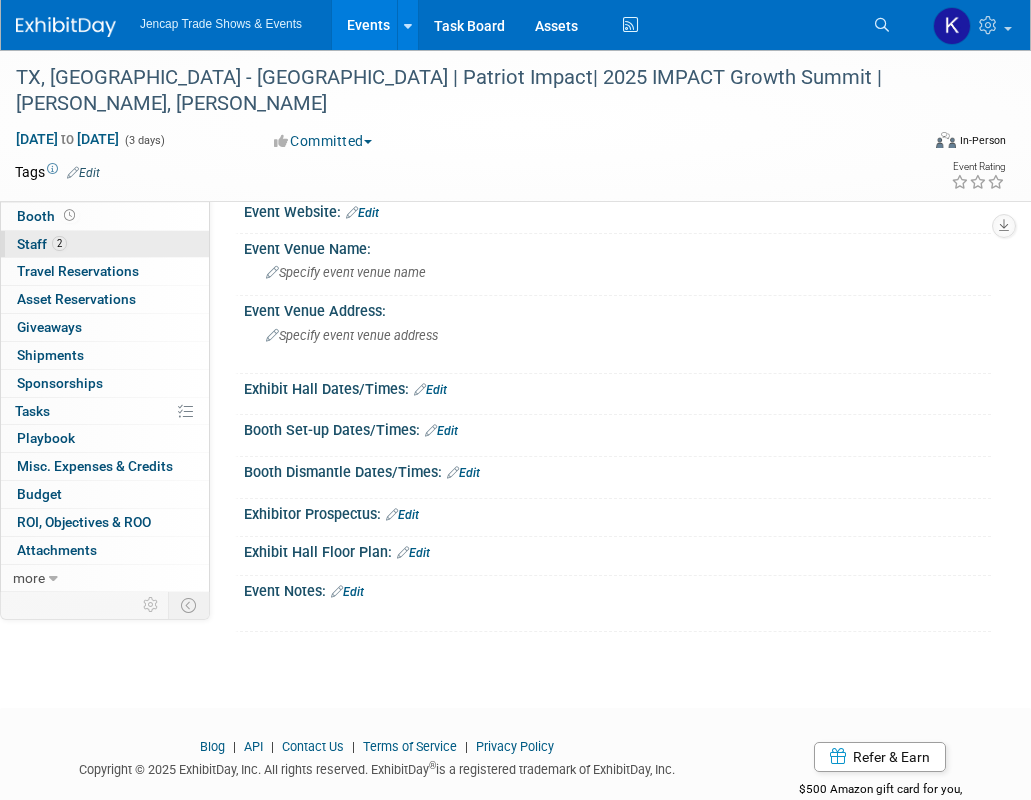 click on "2
Staff 2" at bounding box center (105, 244) 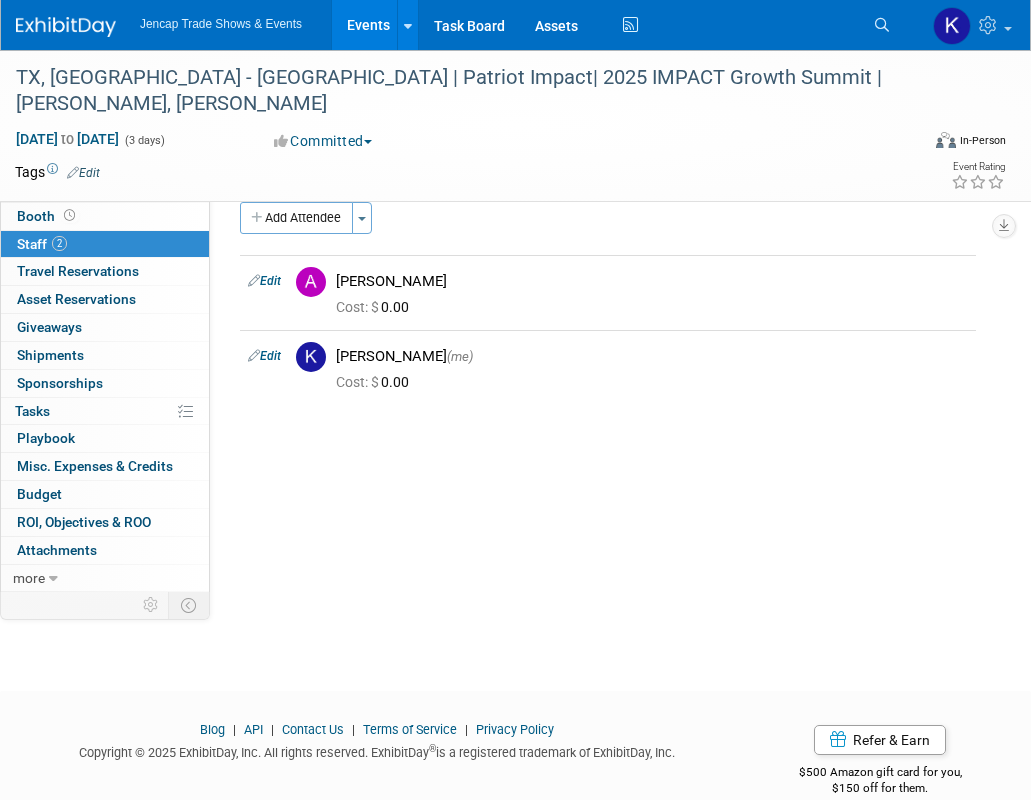click on "2
Staff 2" at bounding box center (105, 244) 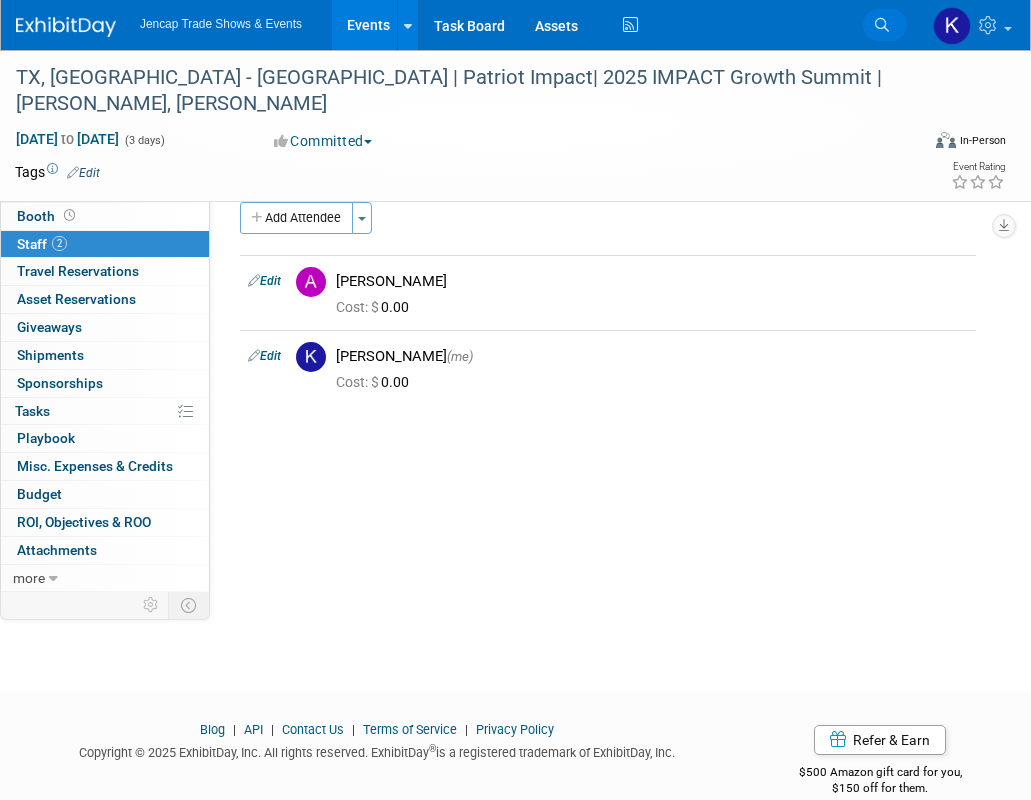 click at bounding box center [882, 25] 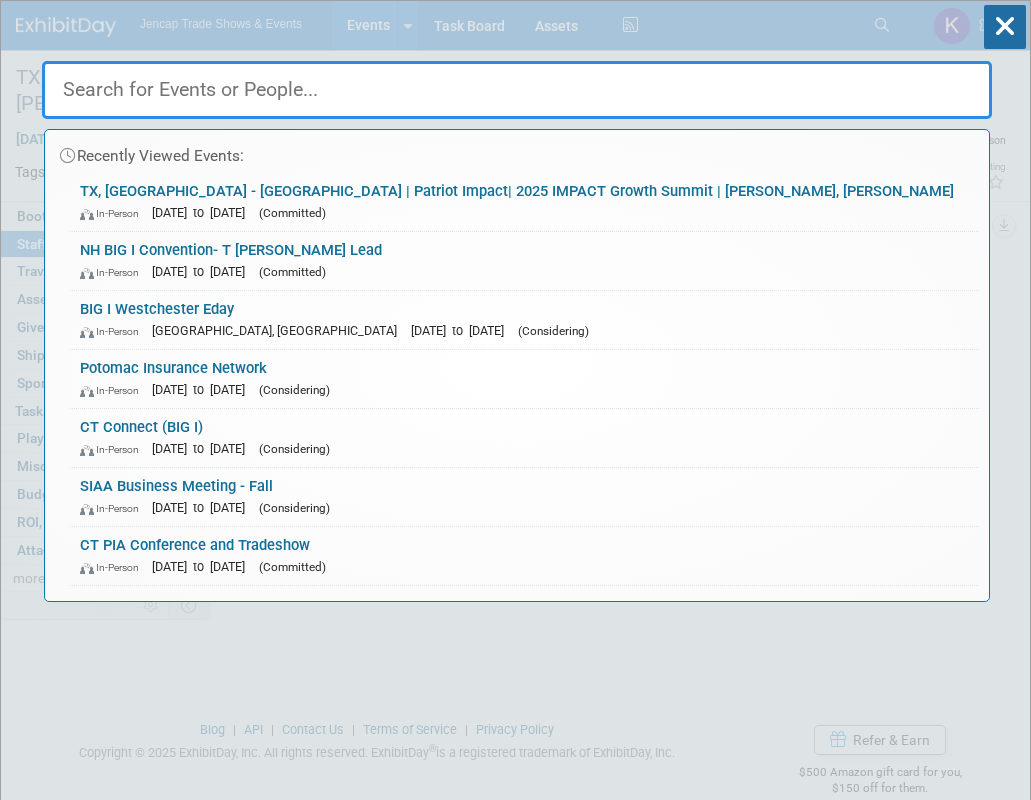 click at bounding box center [517, 90] 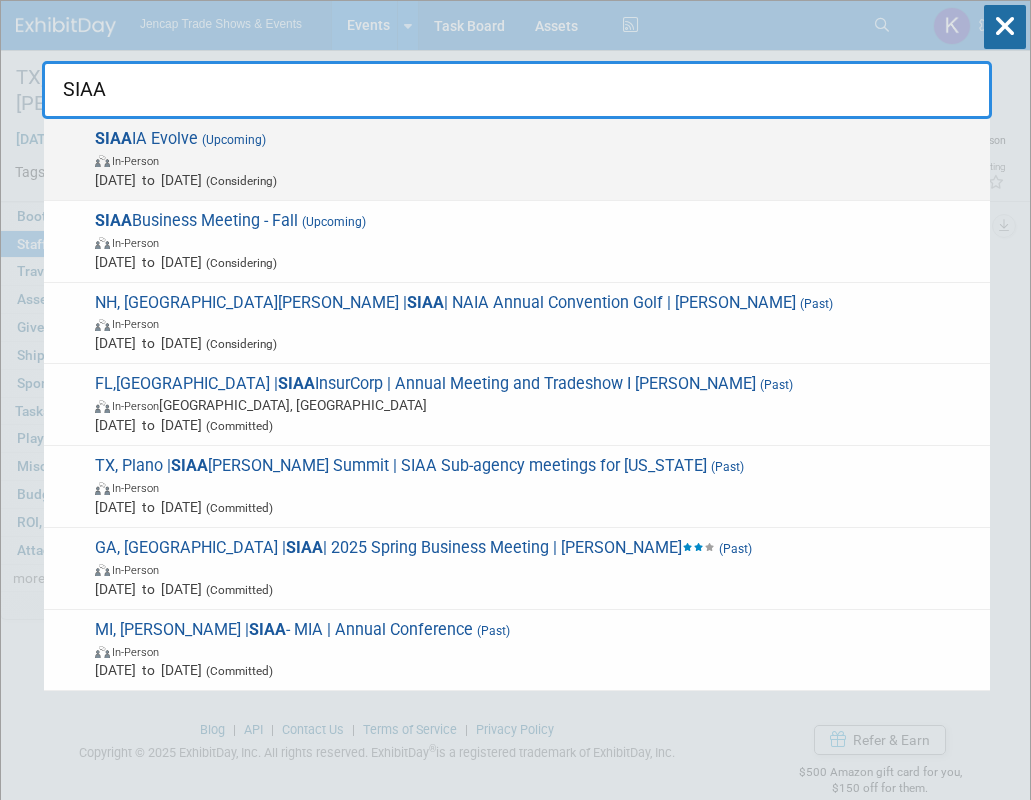 click on "In-Person" at bounding box center [537, 160] 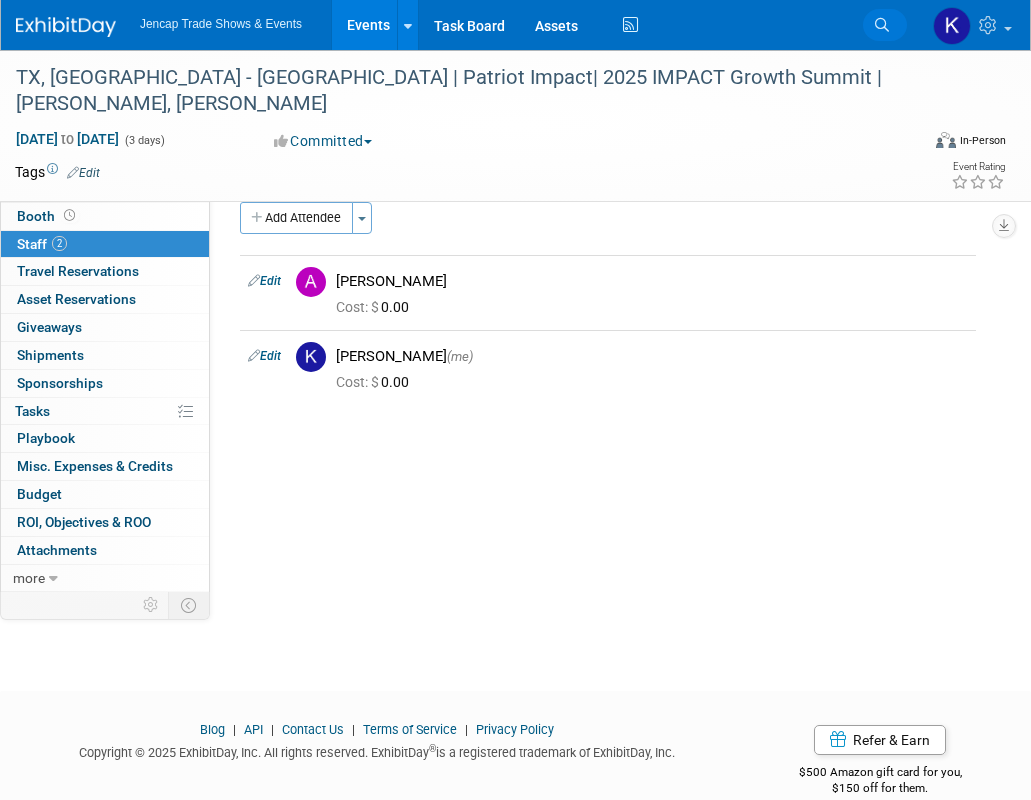 click at bounding box center (882, 25) 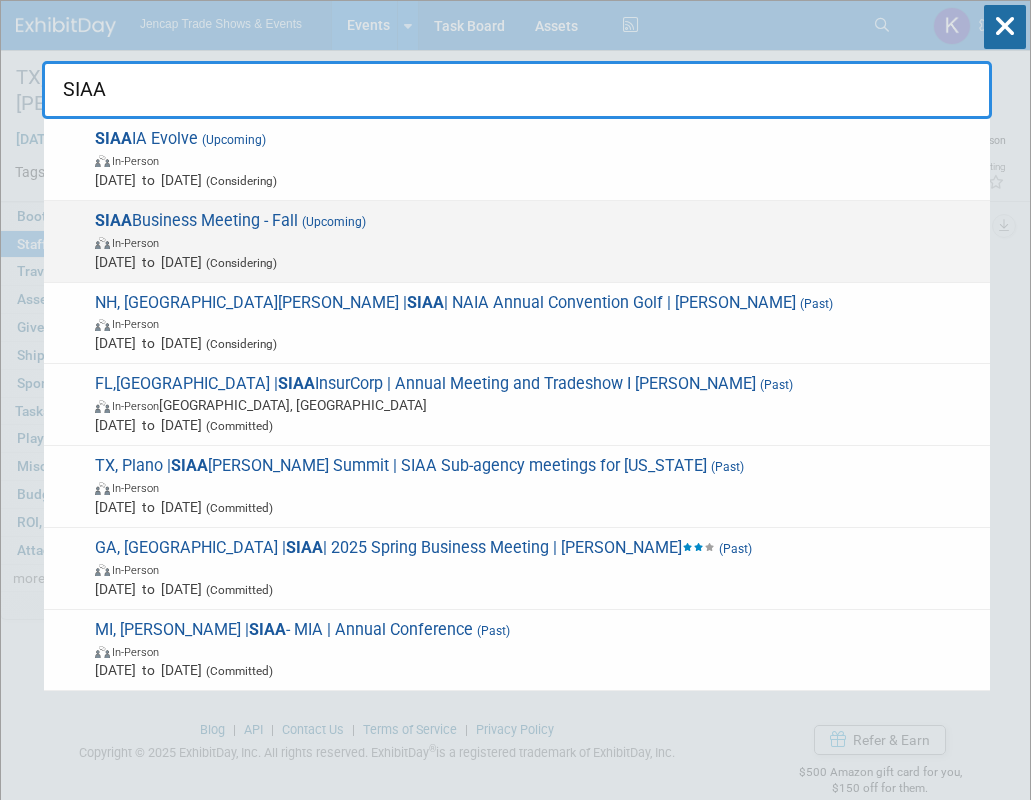 type on "SIAA" 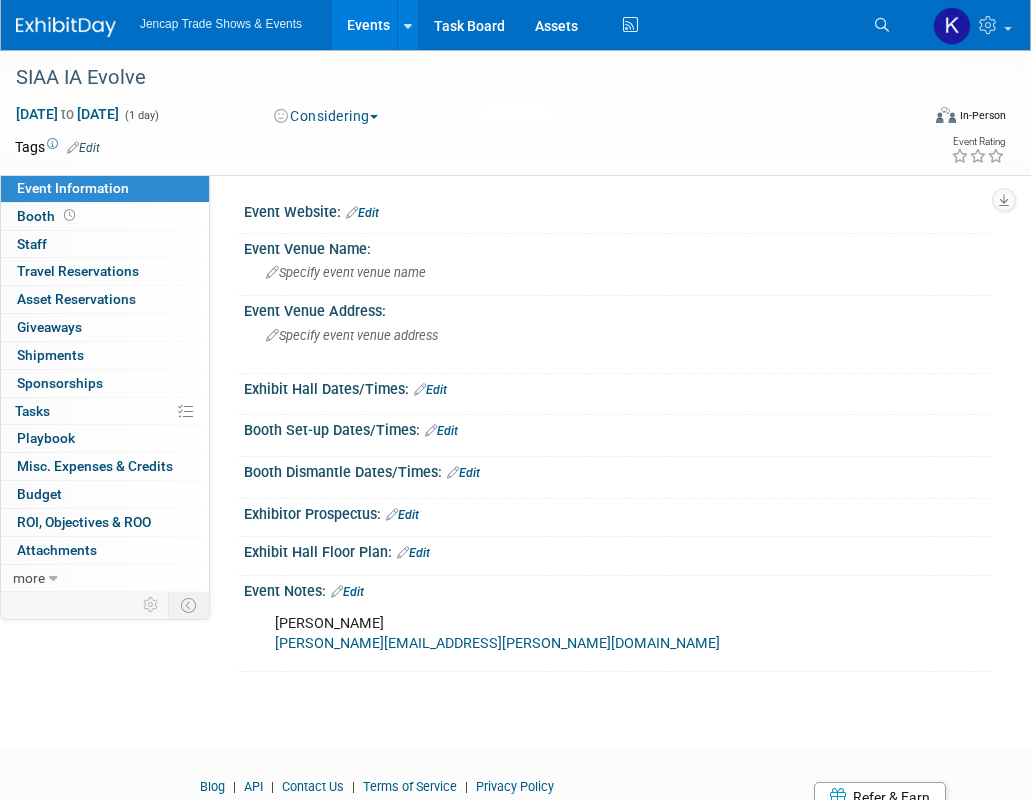 scroll, scrollTop: 0, scrollLeft: 0, axis: both 